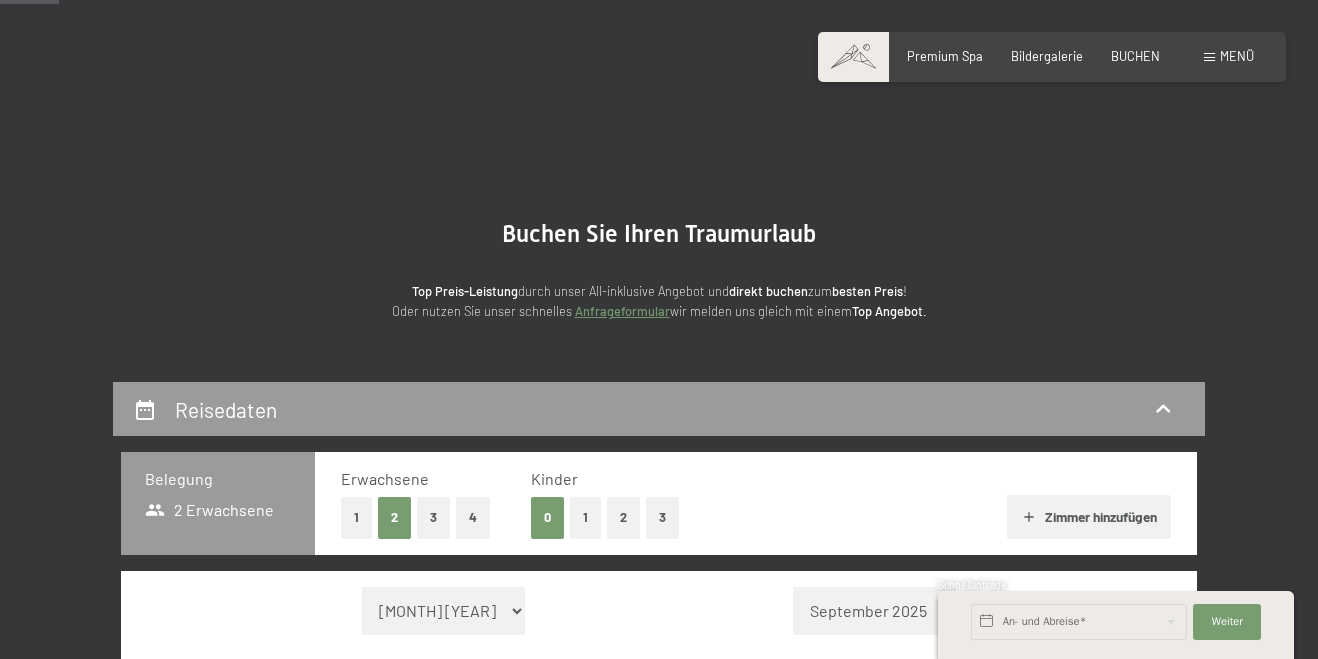 scroll, scrollTop: 307, scrollLeft: 0, axis: vertical 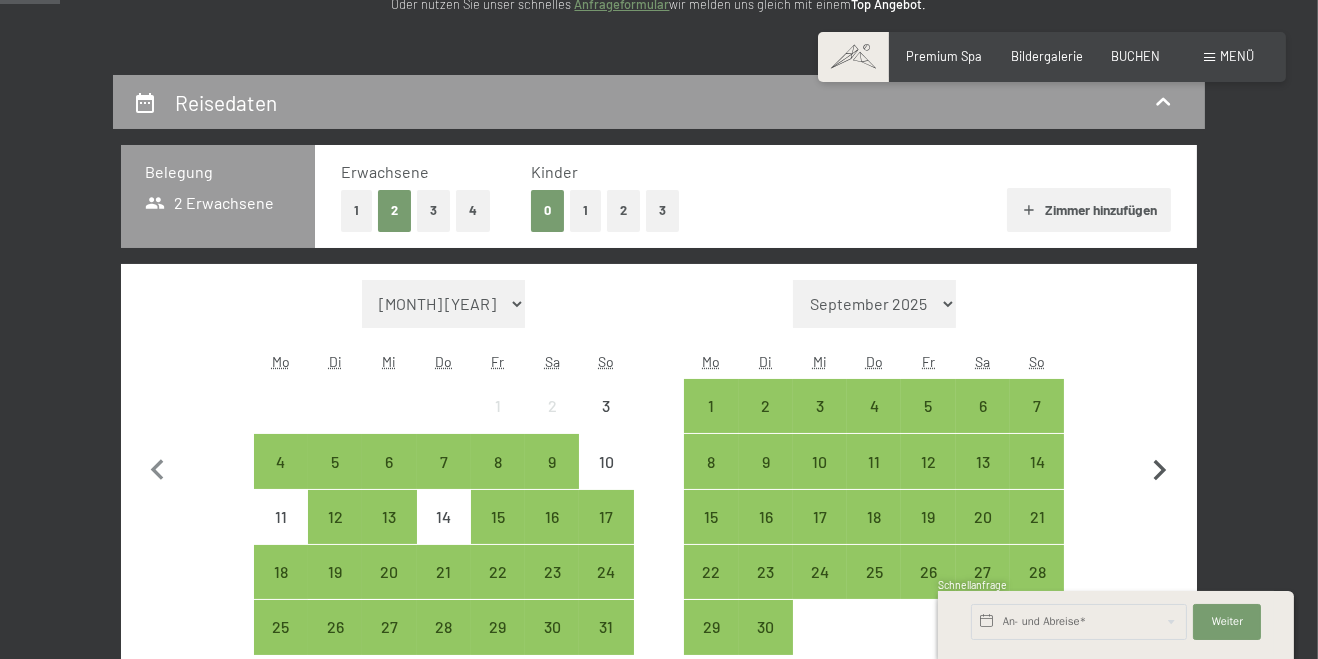 click 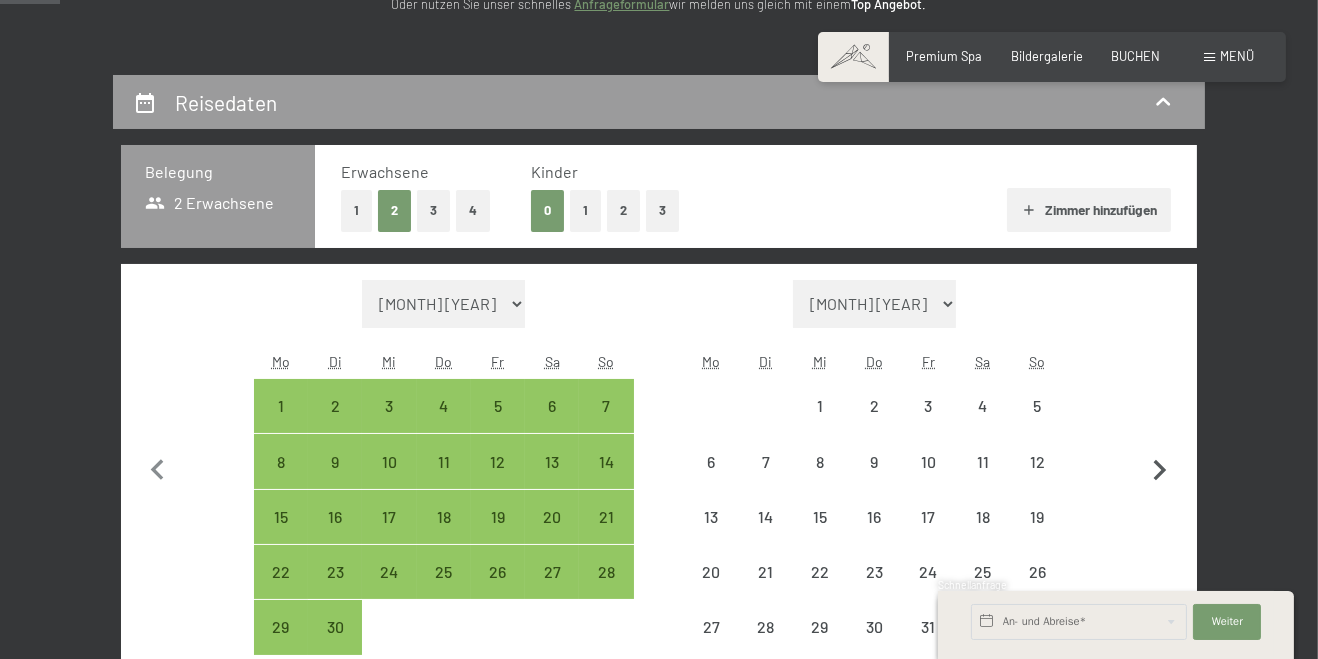 select on "[YEAR]-[MONTH]-[DAY]" 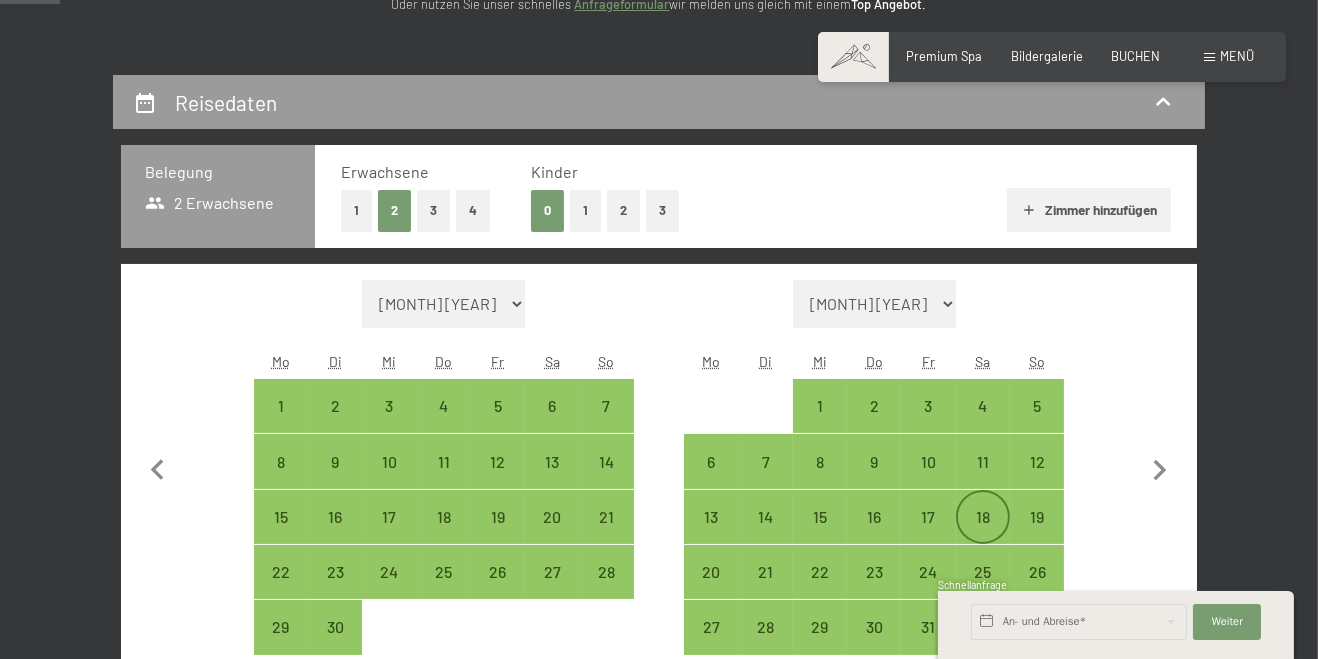 click on "18" at bounding box center (983, 534) 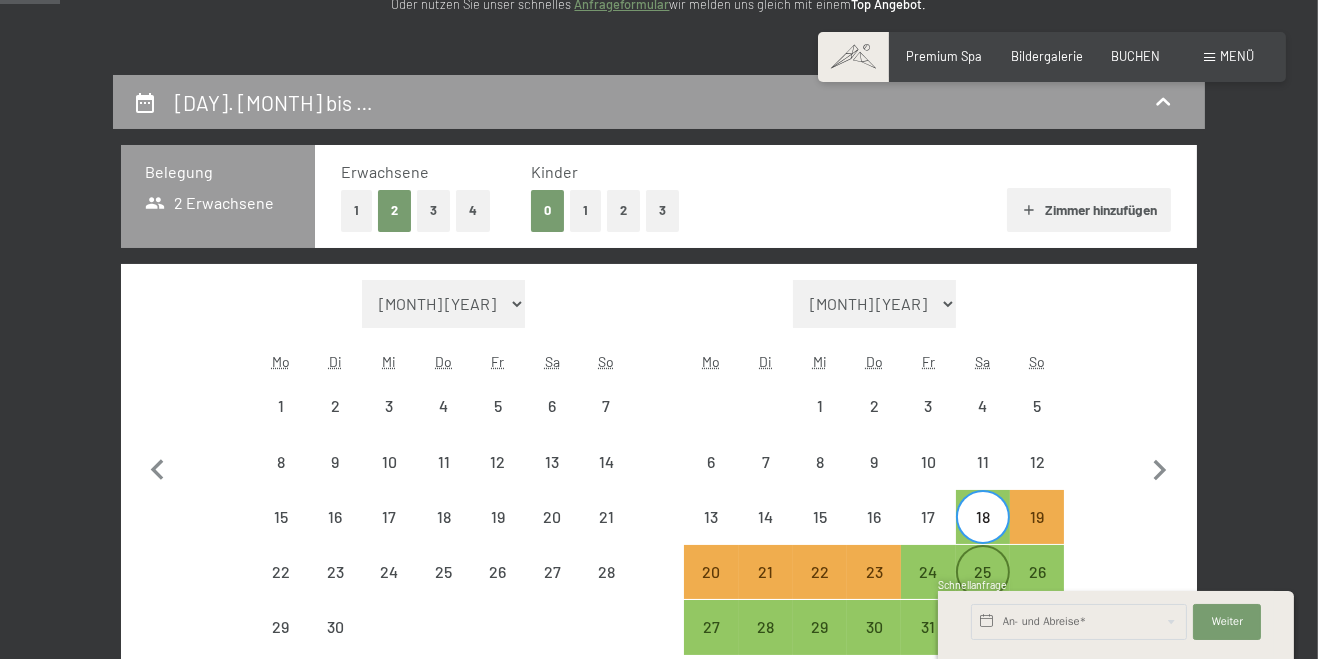 click on "25" at bounding box center [983, 589] 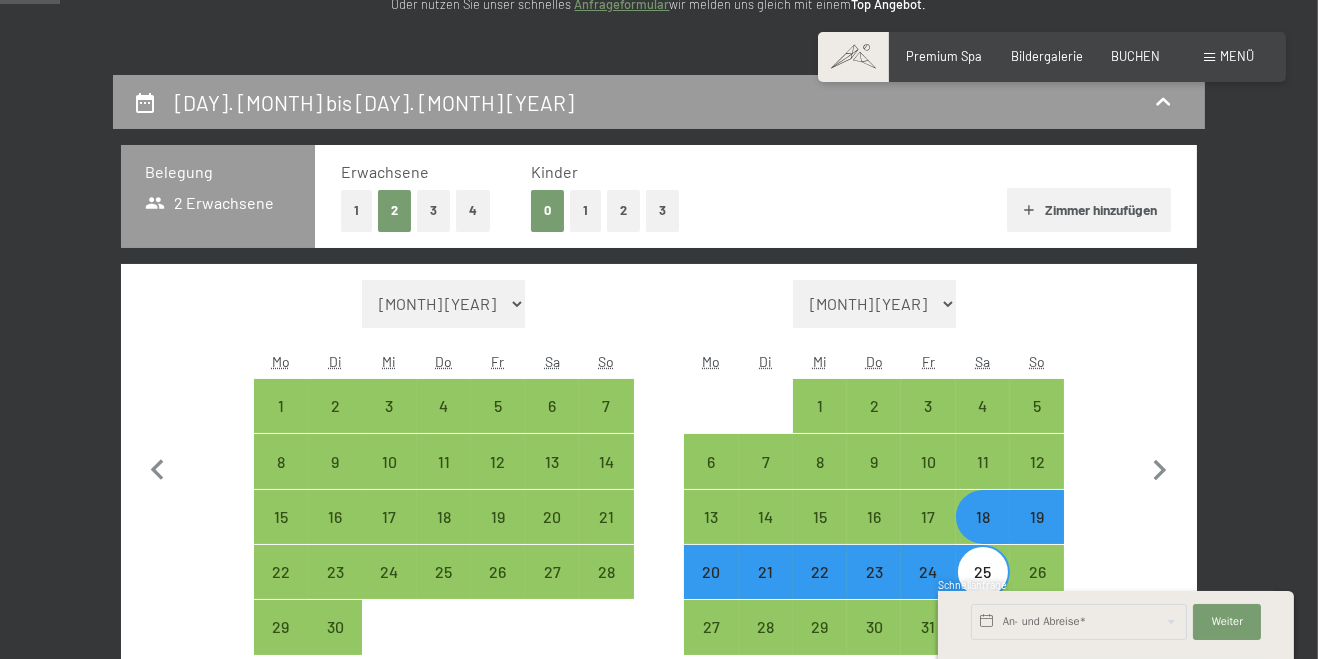 click on "Zimmer hinzufügen" at bounding box center [1088, 210] 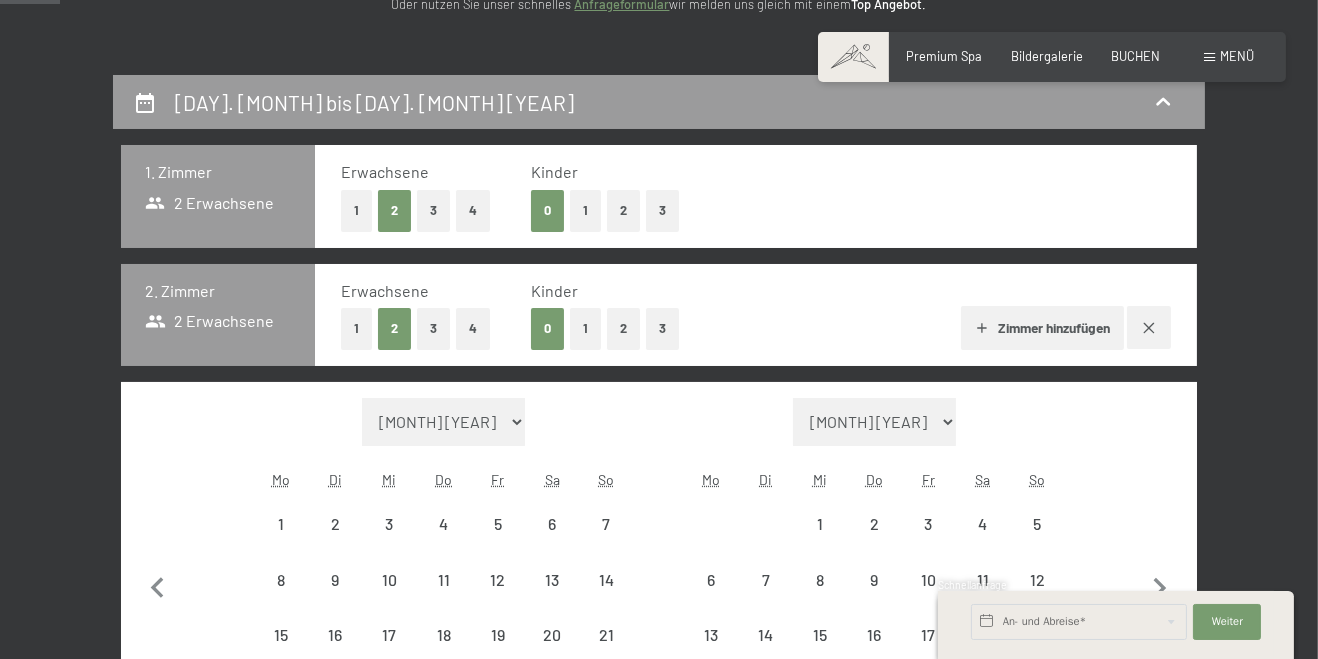select on "2025-09-01" 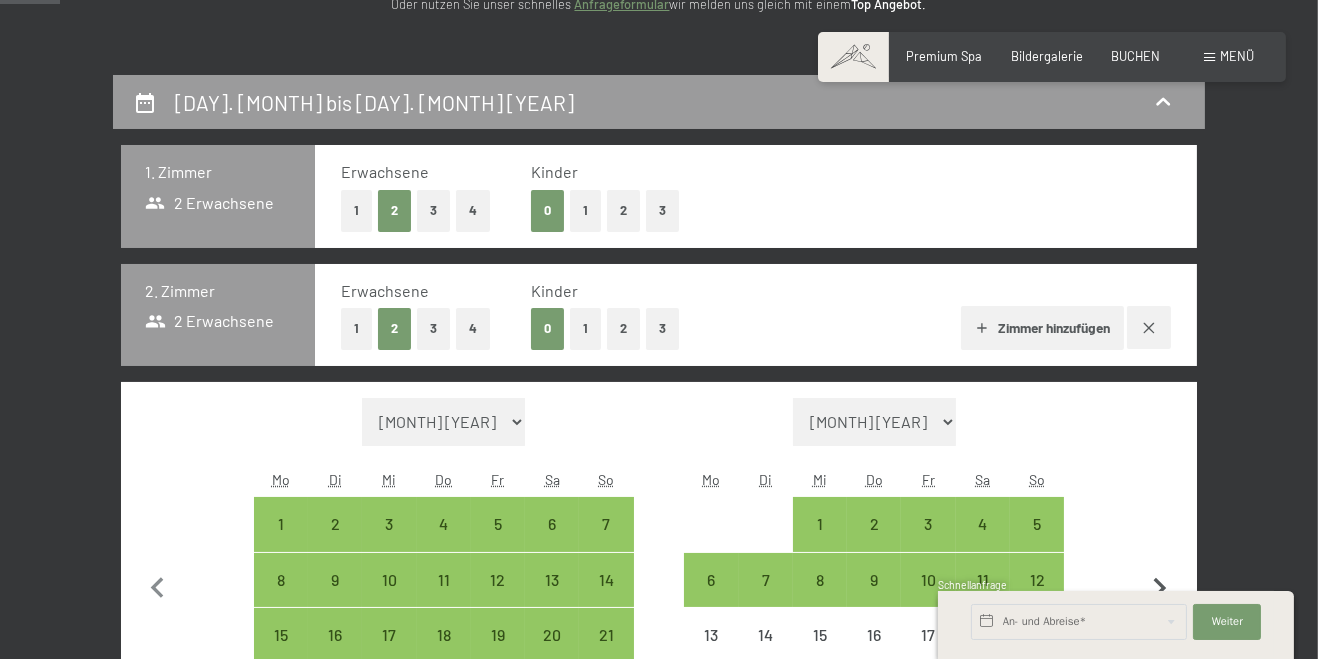 click 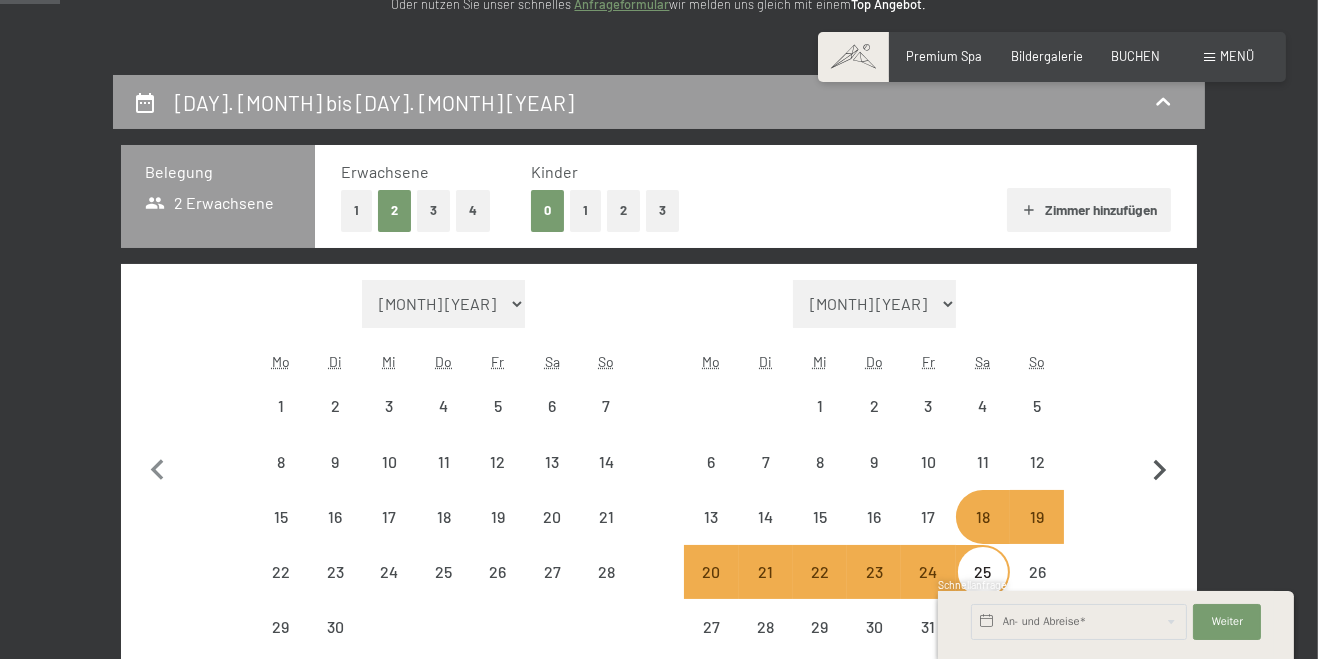 select on "2025-09-01" 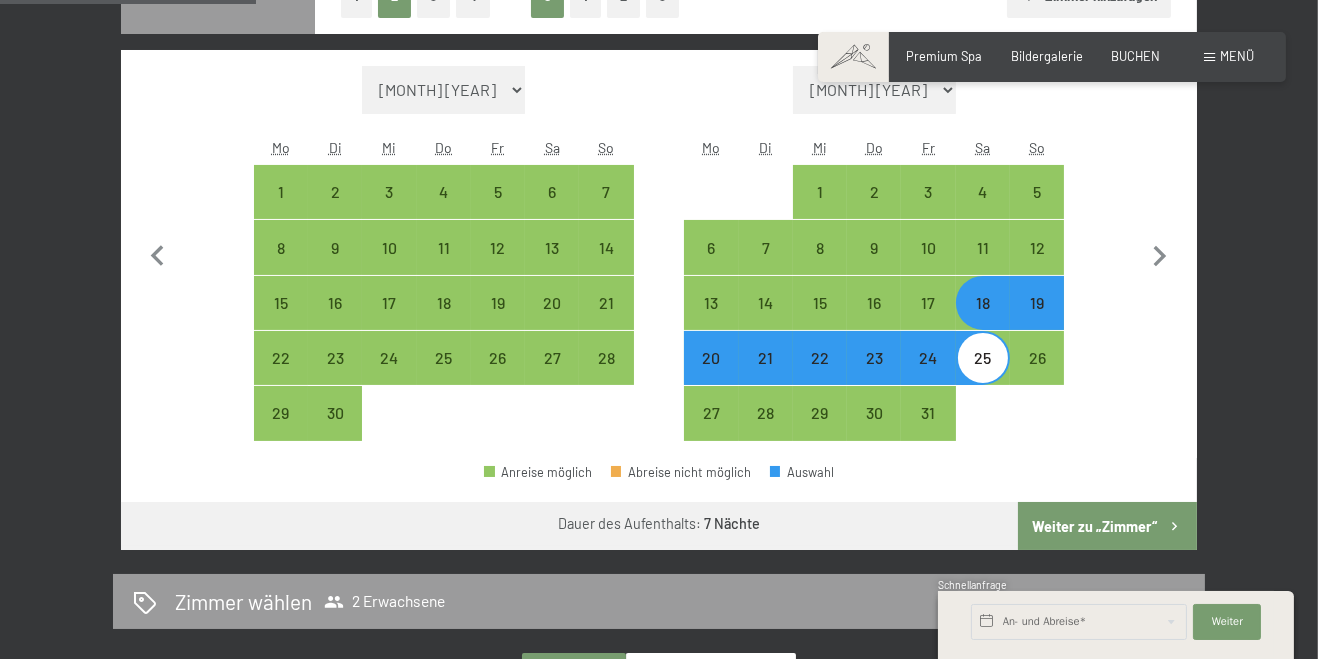 scroll, scrollTop: 522, scrollLeft: 0, axis: vertical 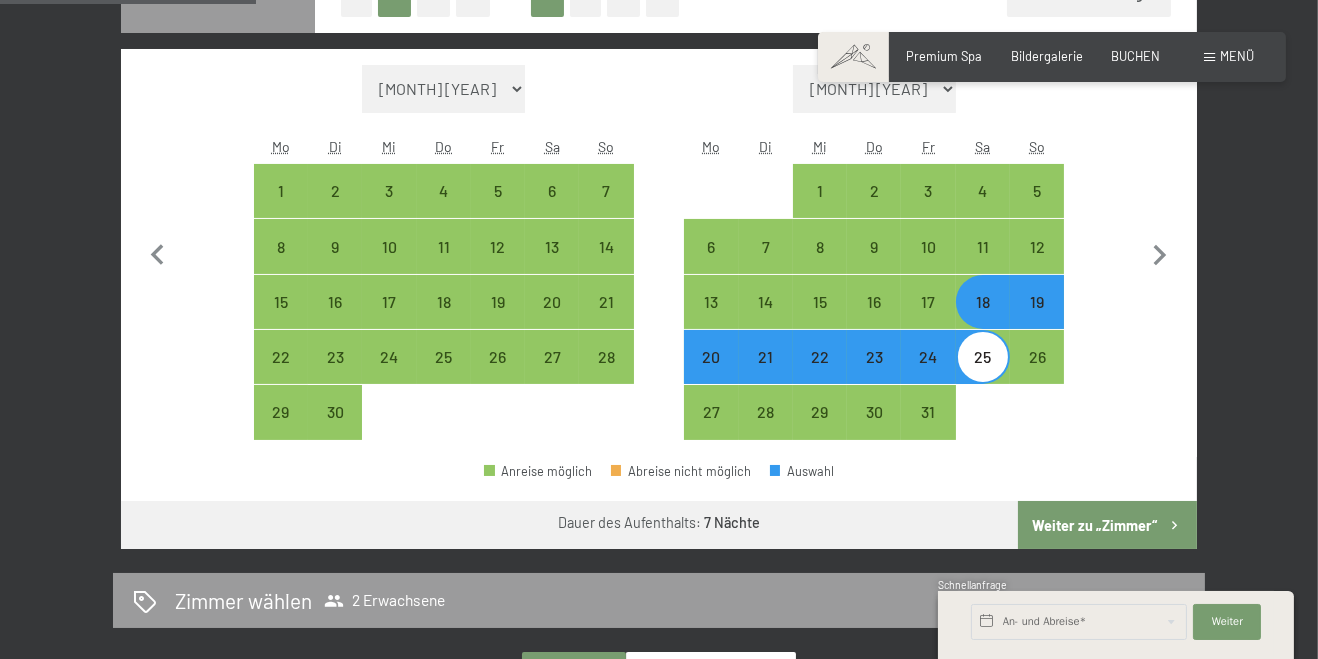 click on "Weiter zu „Zimmer“" at bounding box center (1107, 525) 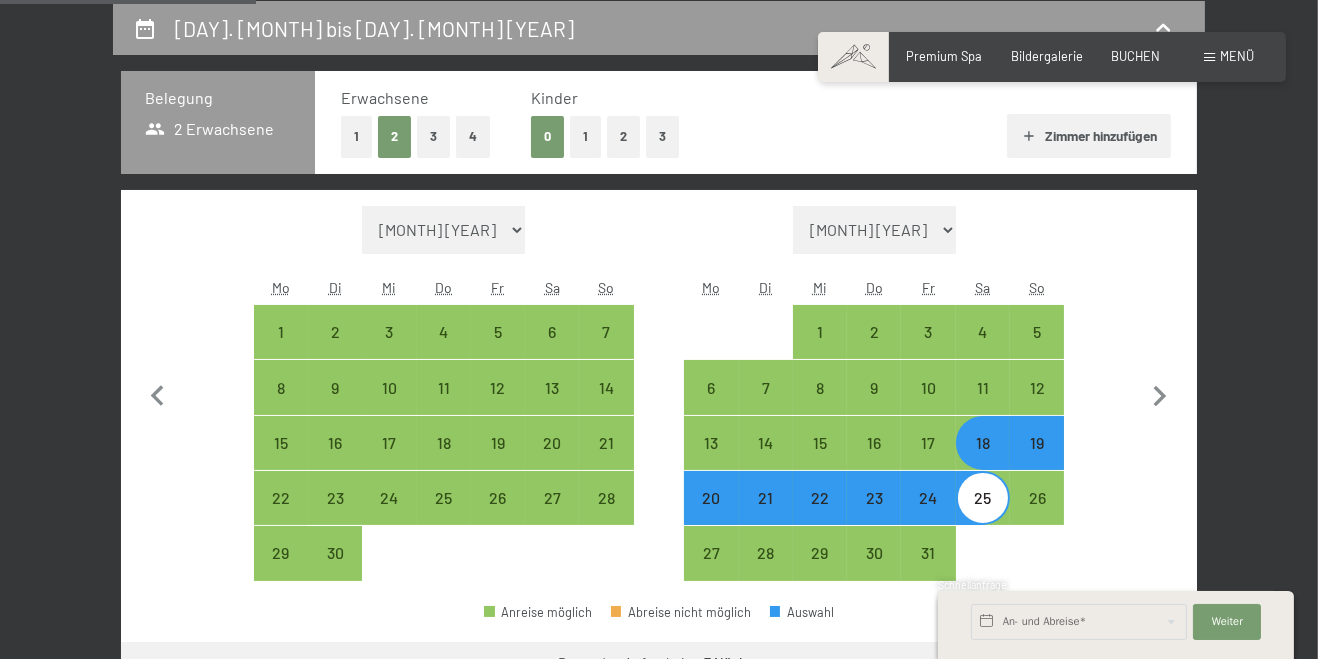 select on "2025-09-01" 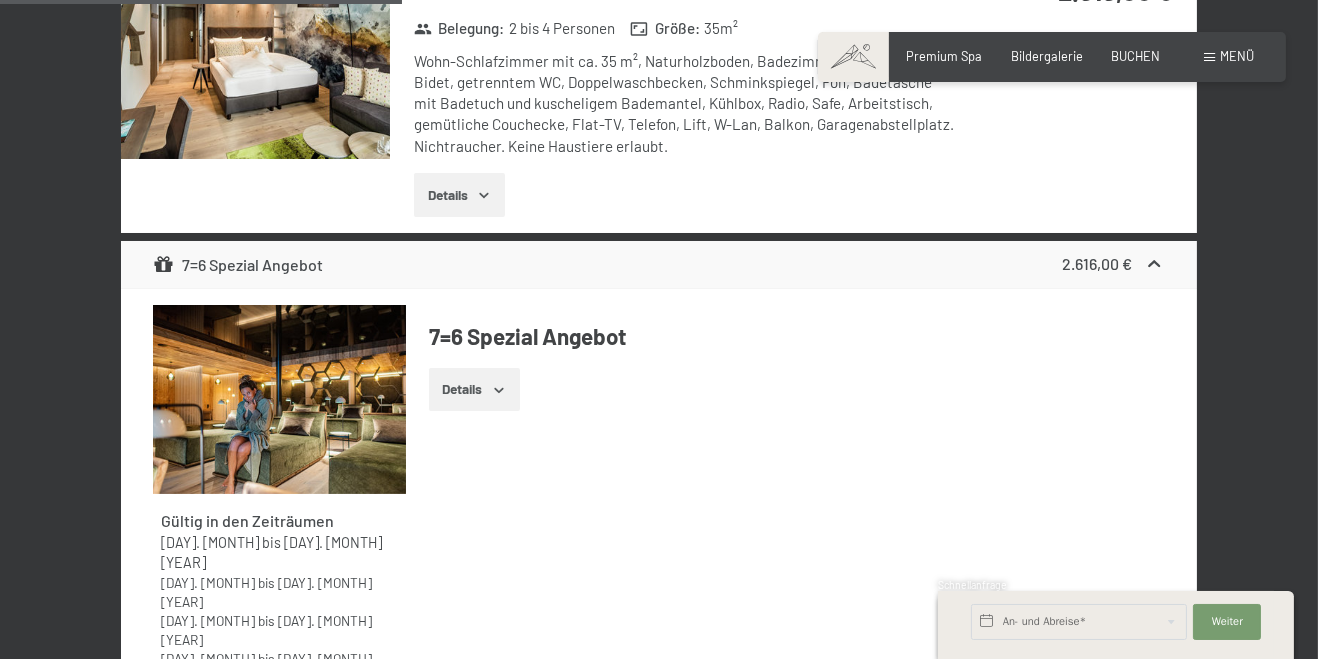 scroll, scrollTop: 655, scrollLeft: 0, axis: vertical 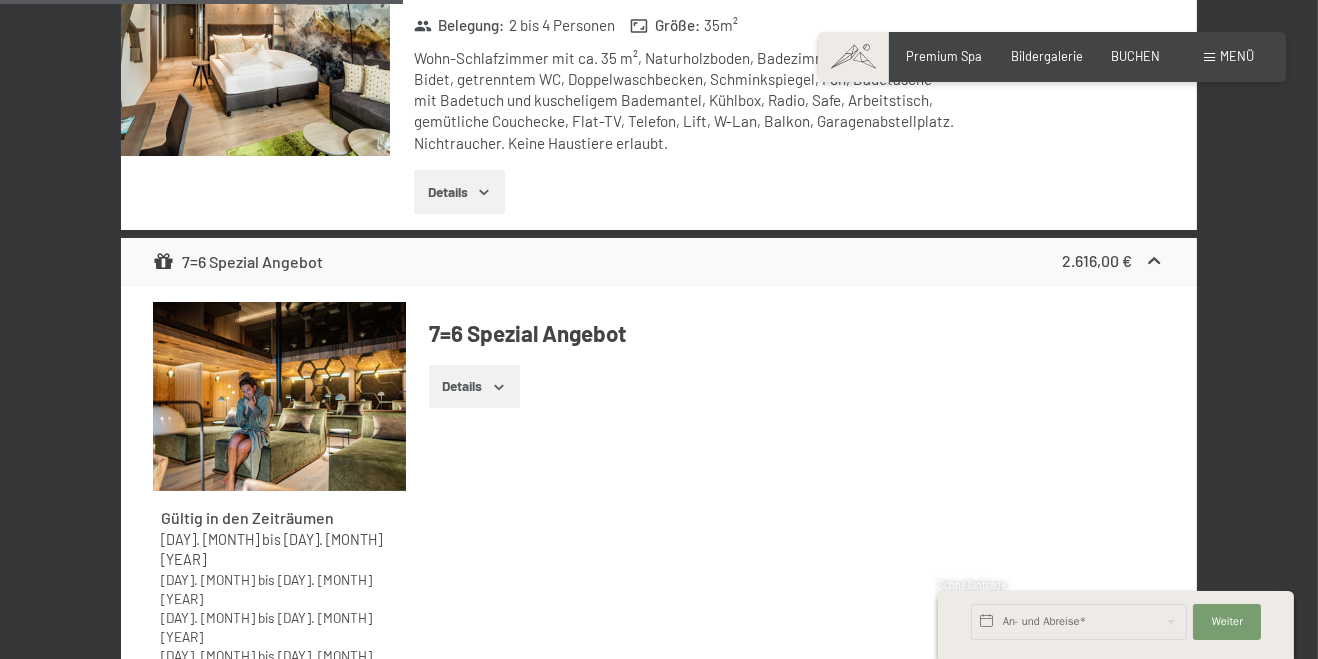 click on "Auswählen" at bounding box center (1117, 739) 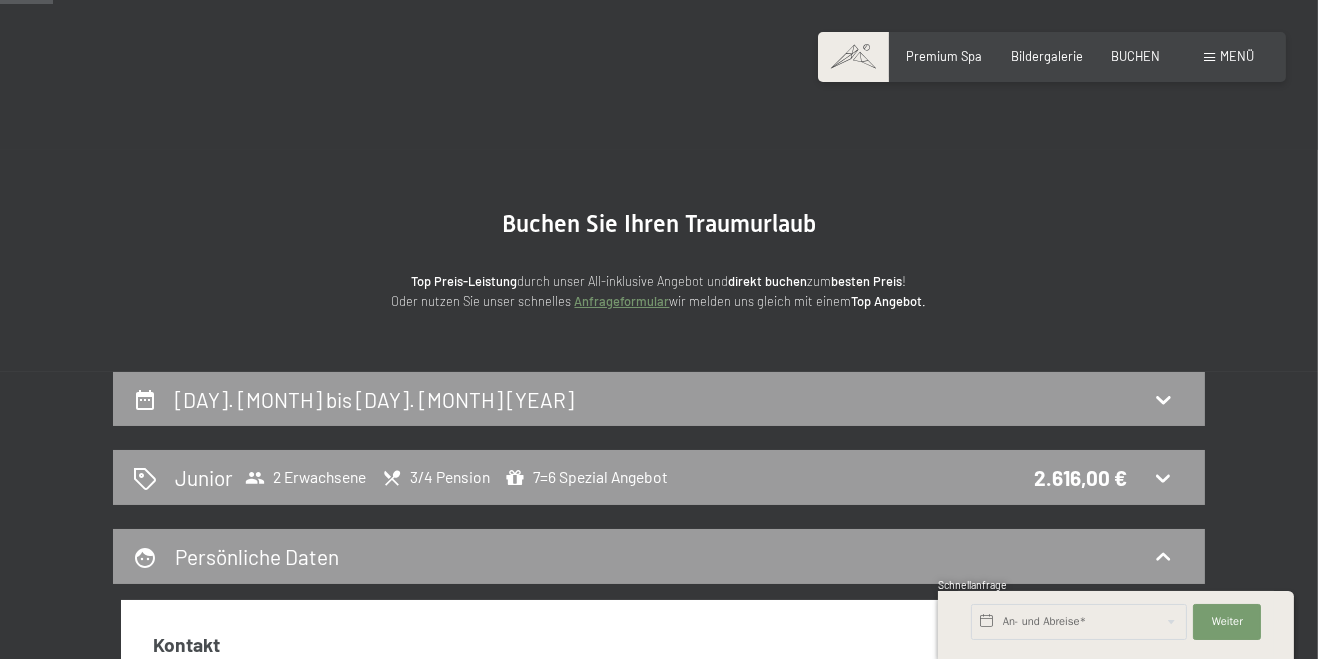 scroll, scrollTop: 0, scrollLeft: 0, axis: both 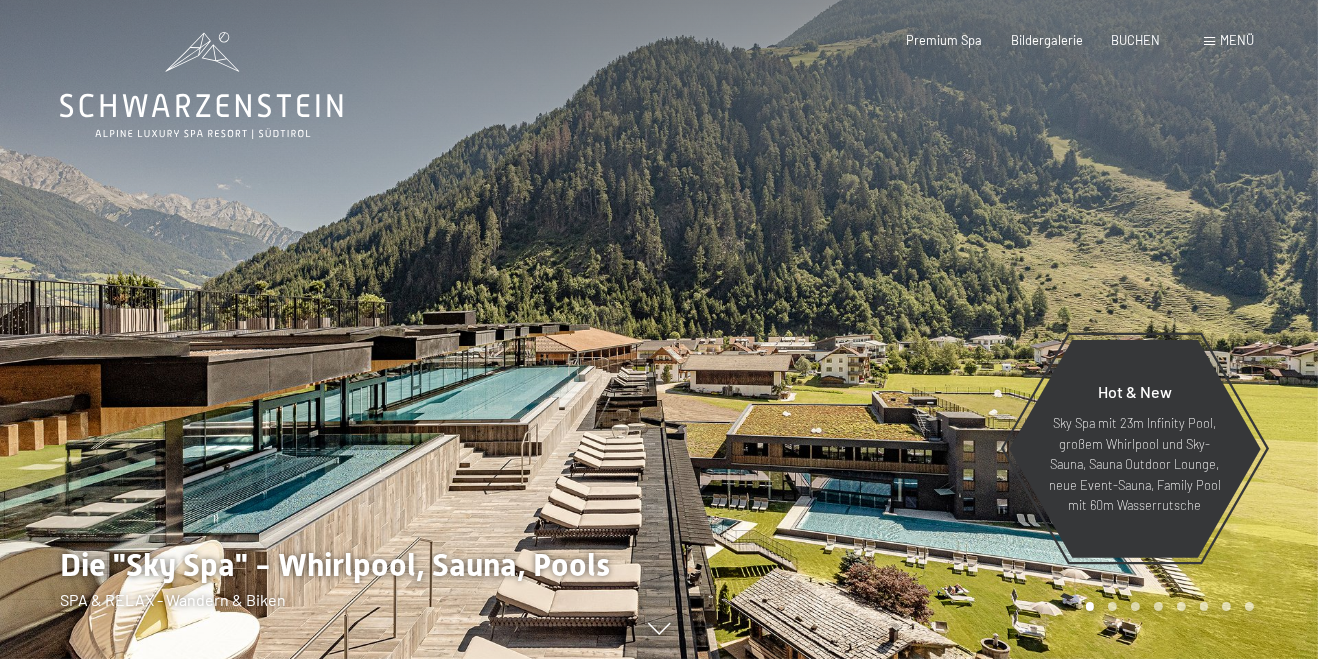 click on "Menü" at bounding box center (1237, 40) 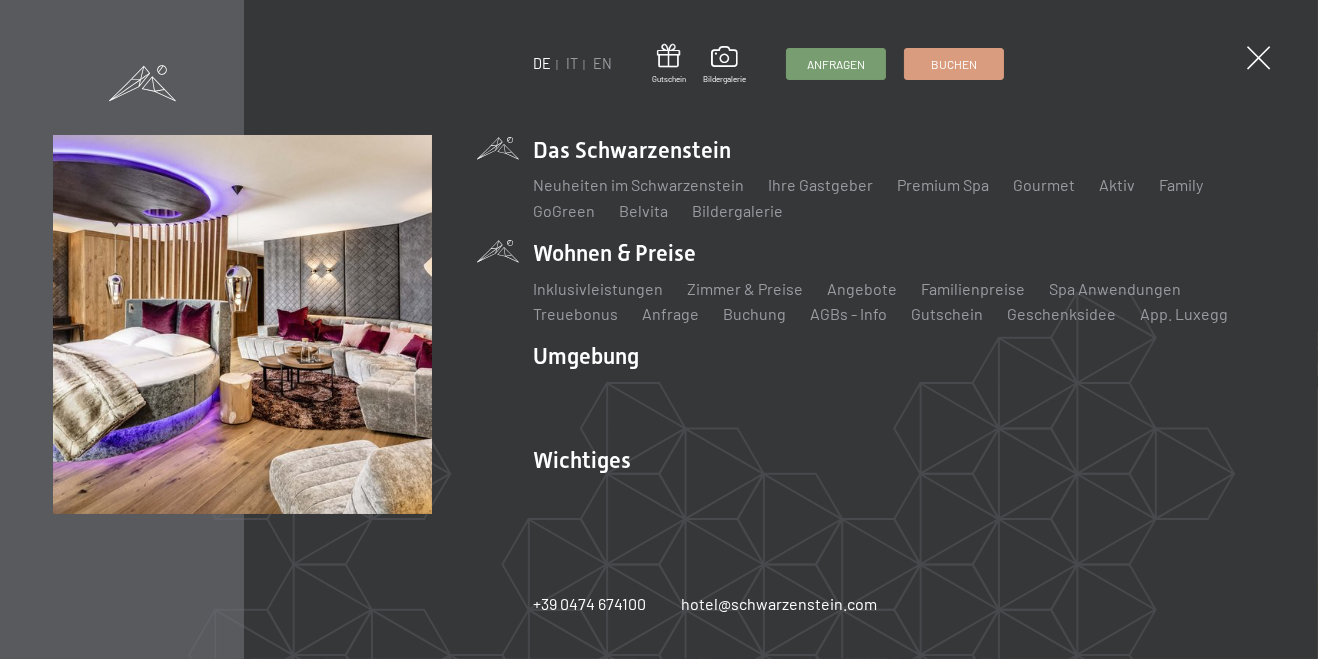 click on "Wohnen & Preise           Inklusivleistungen         Zimmer & Preise         Liste             Angebote         Liste             Familienpreise         Spa Anwendungen         Treuebonus         Anfrage         Buchung         AGBs - Info         Gutschein         Geschenksidee         App. Luxegg" at bounding box center (899, 281) 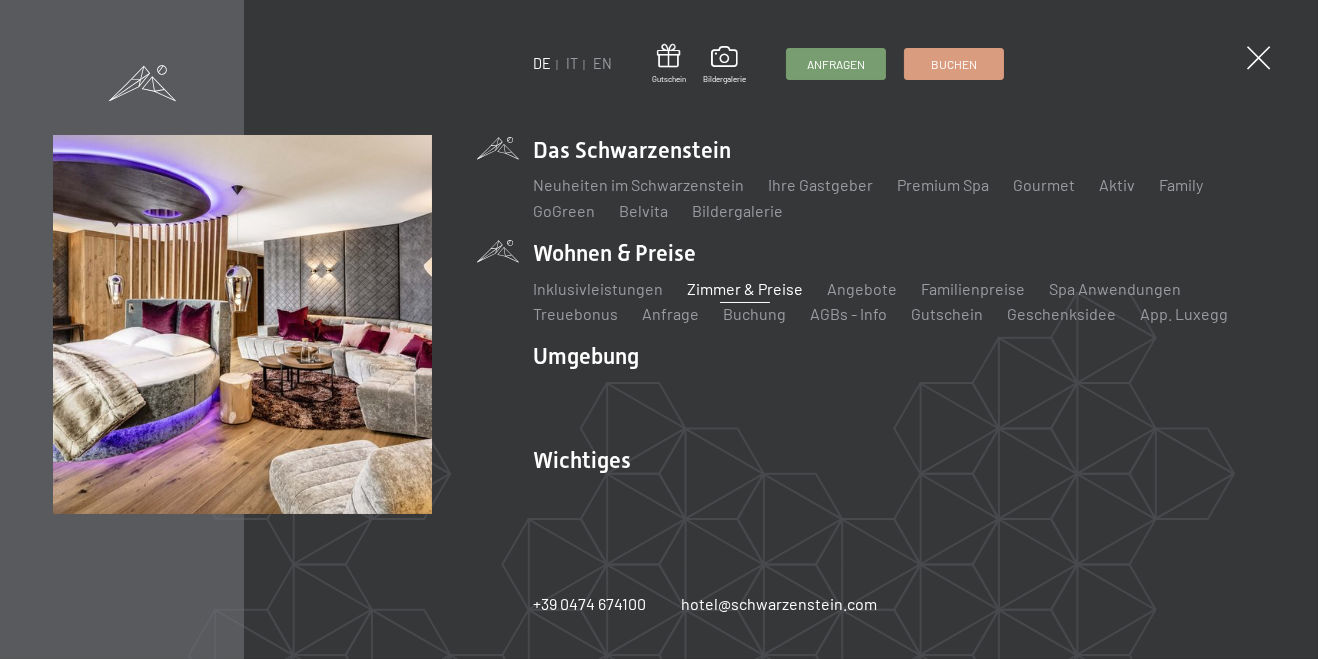 click on "Zimmer & Preise" at bounding box center [745, 288] 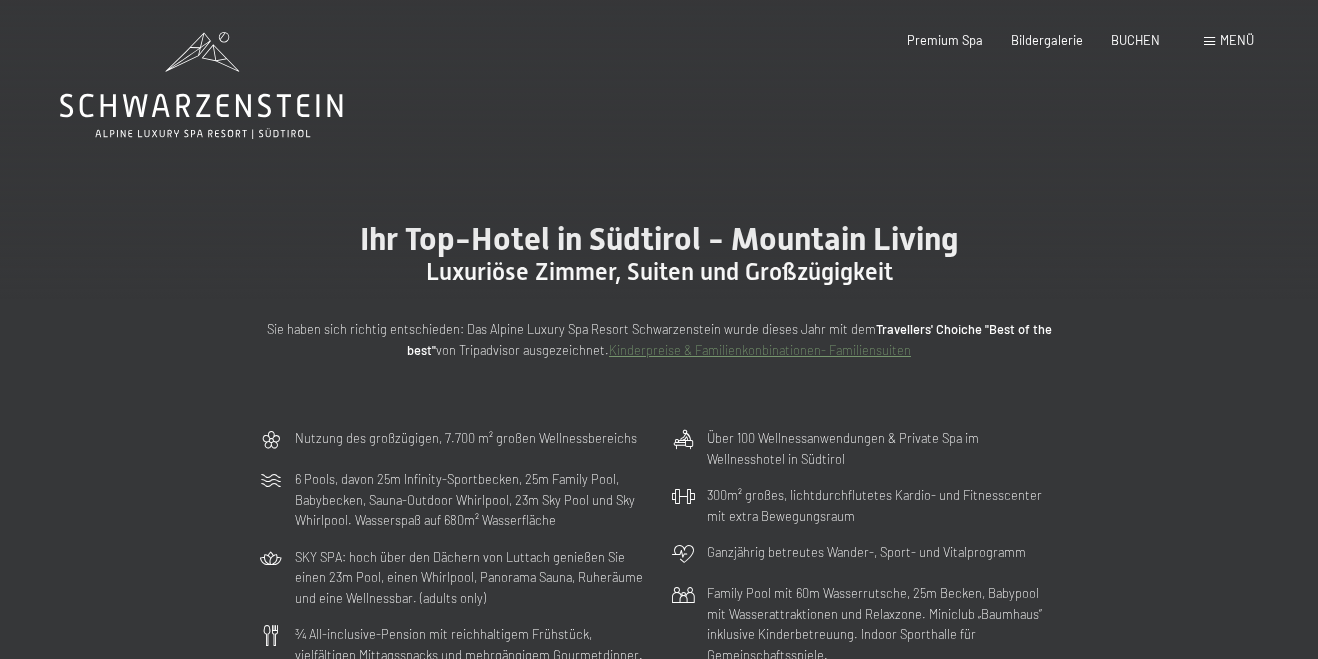 scroll, scrollTop: 0, scrollLeft: 0, axis: both 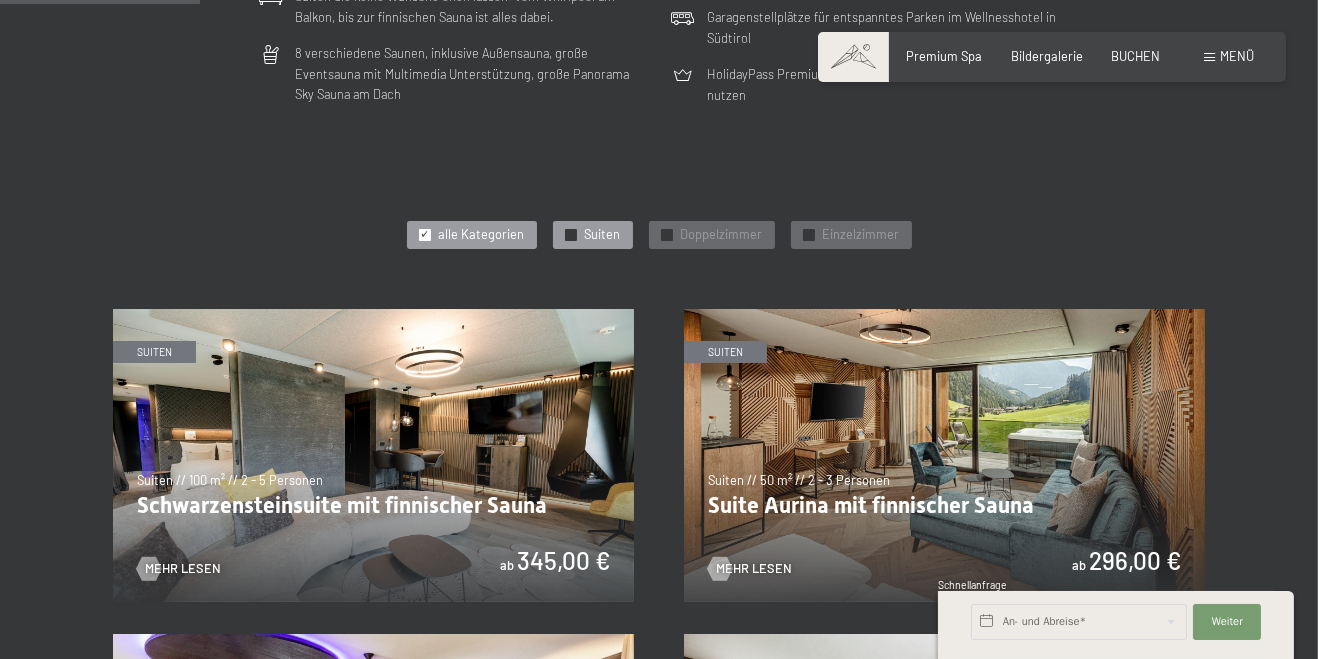 click on "Suiten" at bounding box center (603, 235) 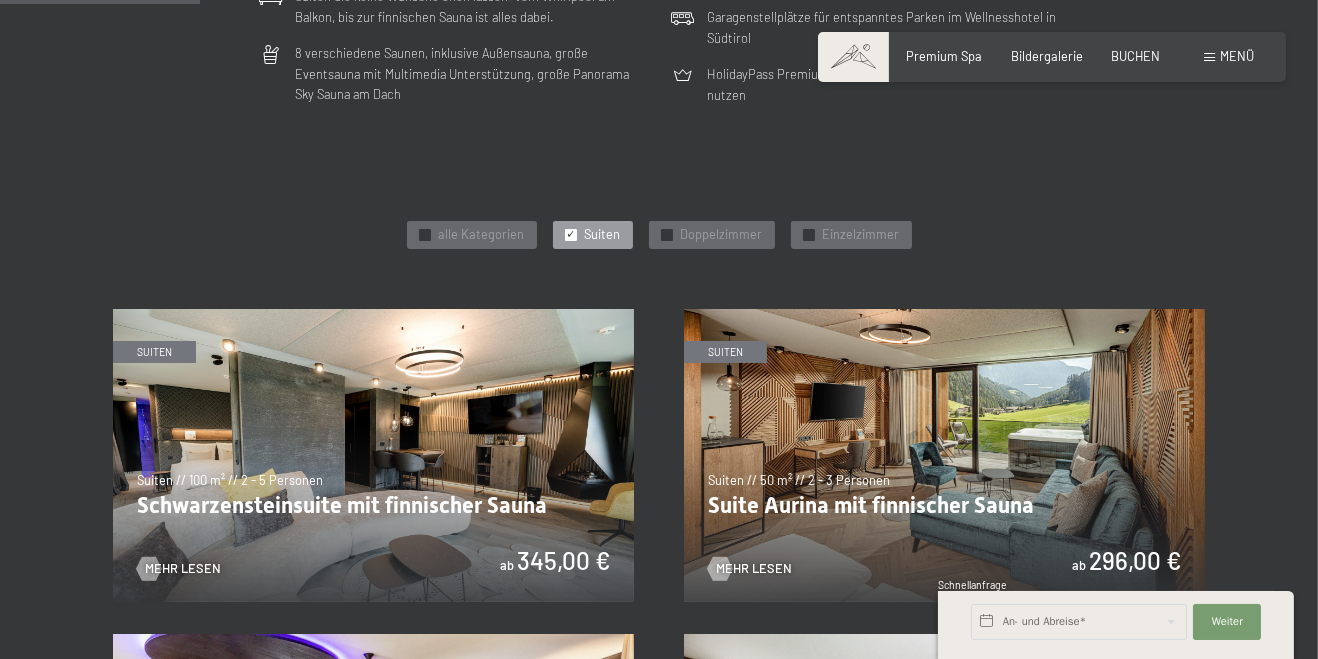 click at bounding box center (373, 455) 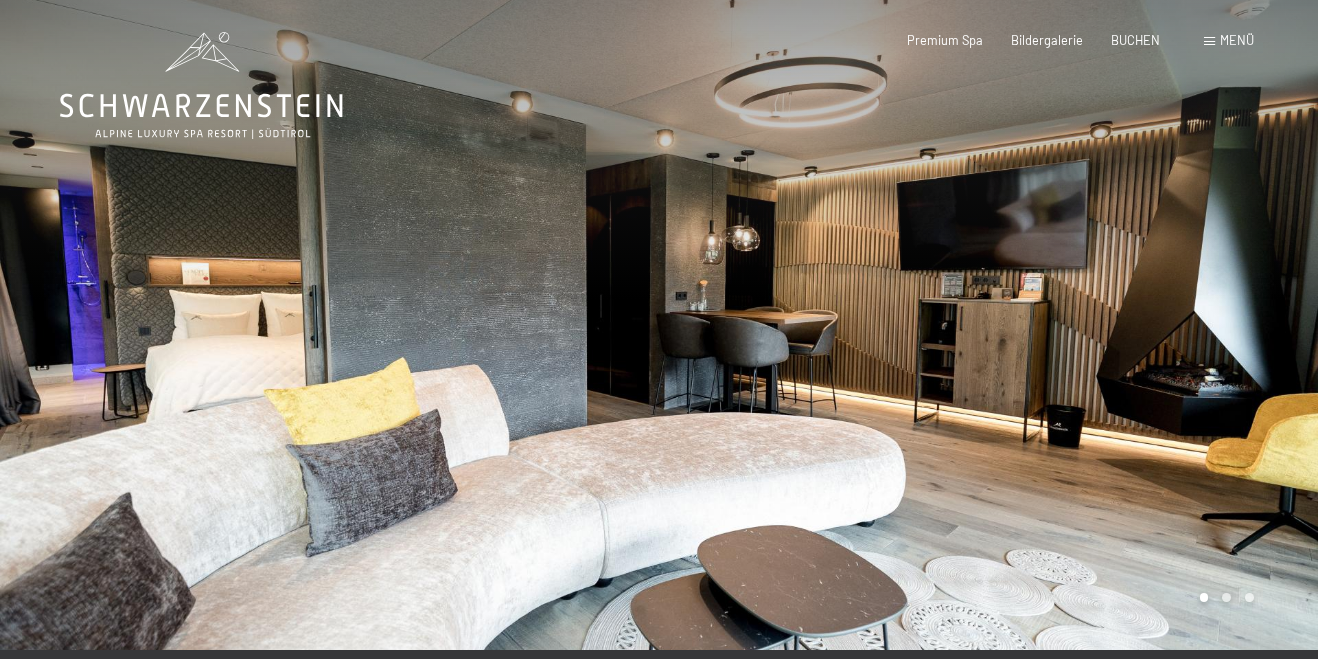 scroll, scrollTop: 0, scrollLeft: 0, axis: both 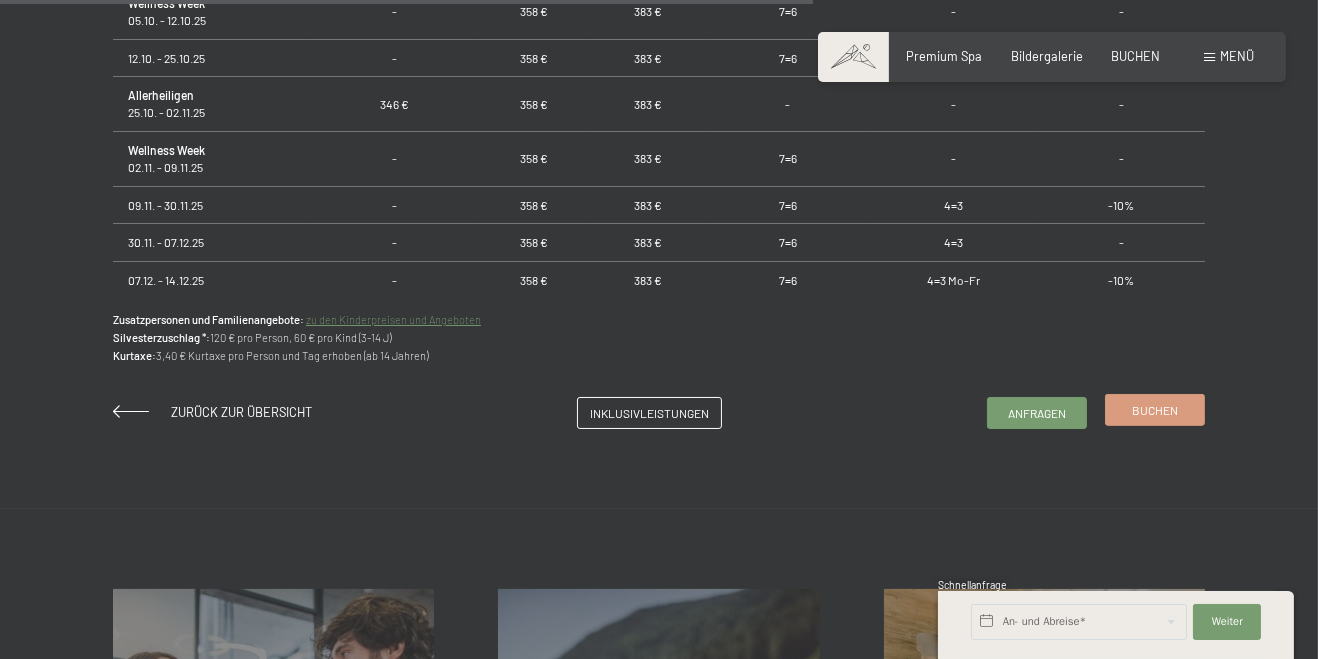click on "Buchen" at bounding box center [1155, 410] 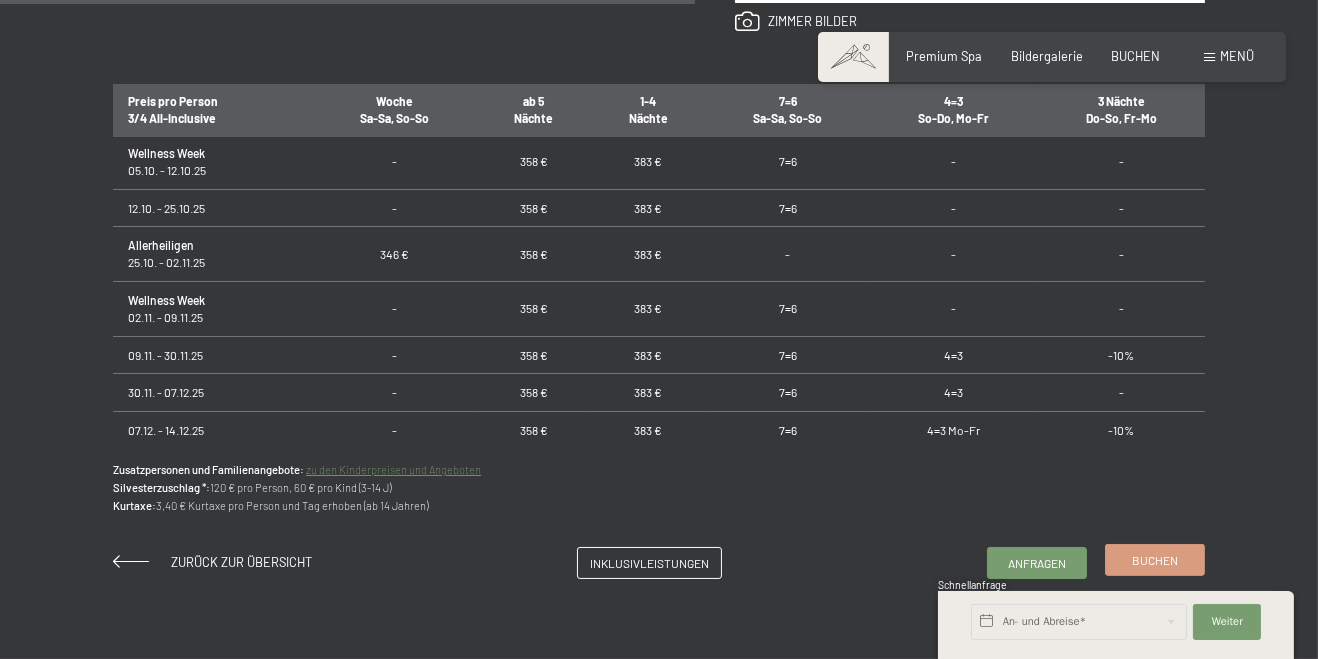 scroll, scrollTop: 1208, scrollLeft: 0, axis: vertical 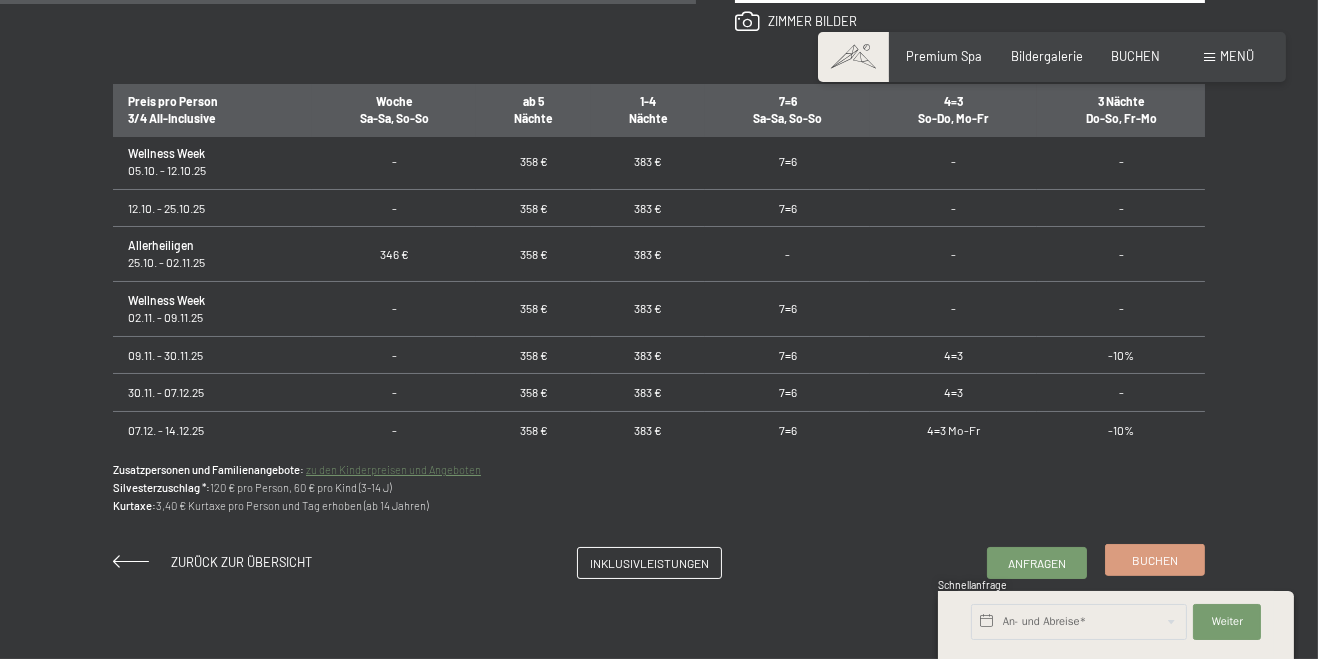 click on "Buchen" at bounding box center [1155, 560] 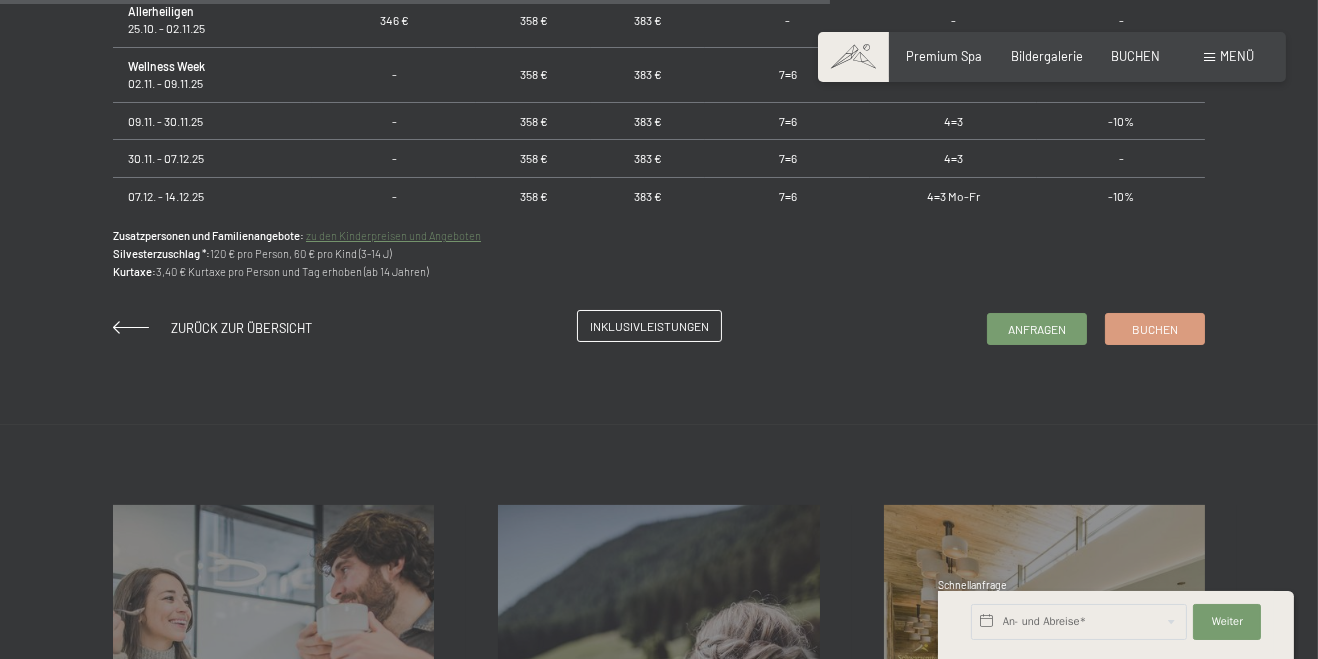 click on "Inklusivleistungen" at bounding box center [649, 326] 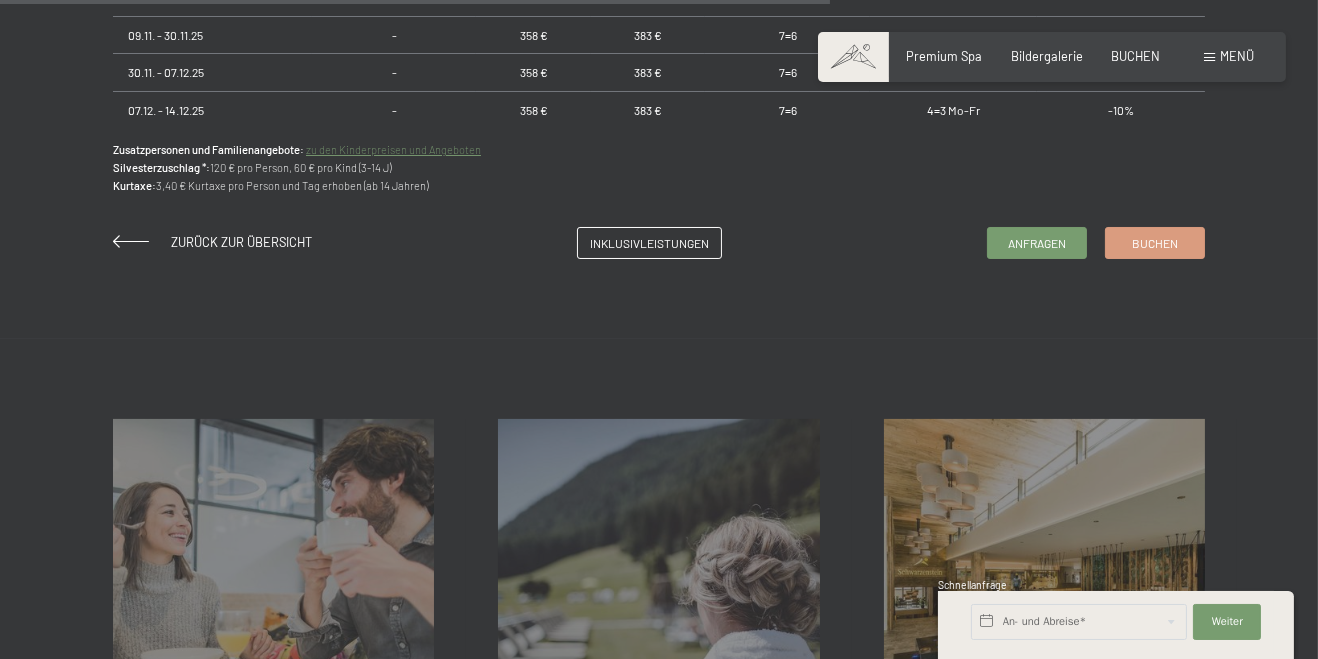 scroll, scrollTop: 1536, scrollLeft: 0, axis: vertical 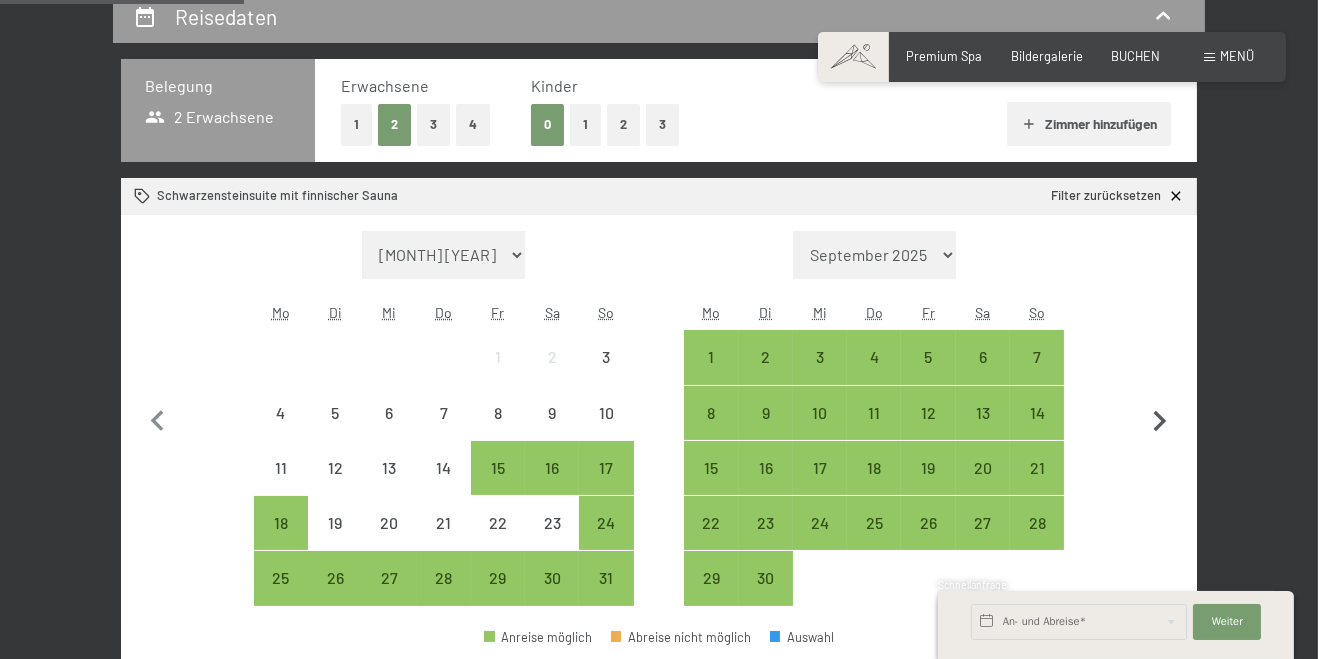 click 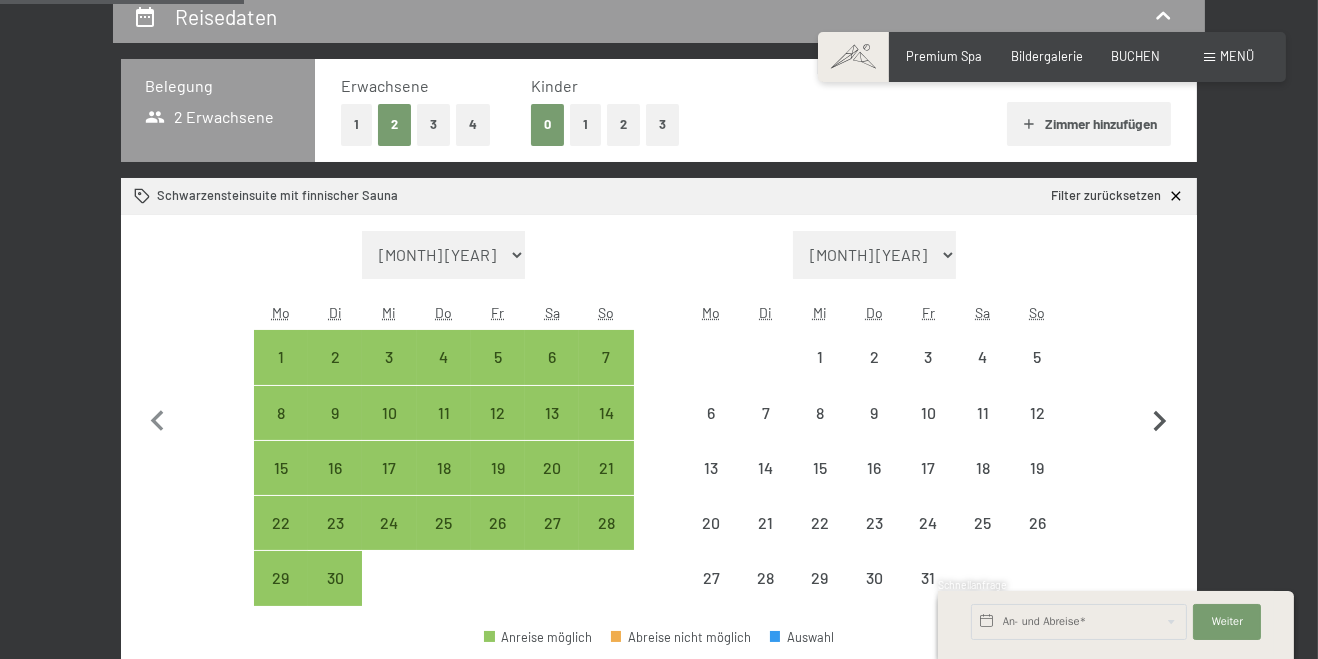 select on "[YEAR]-[MONTH]-[DAY]" 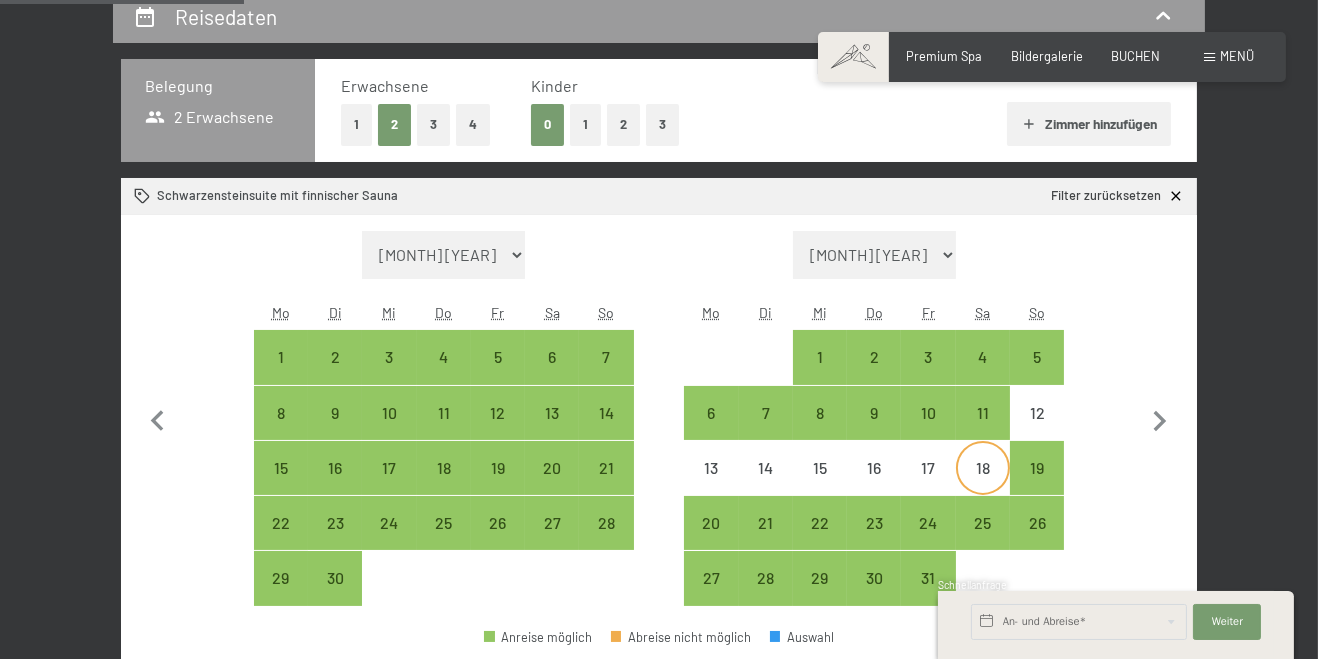 click on "18" at bounding box center [983, 485] 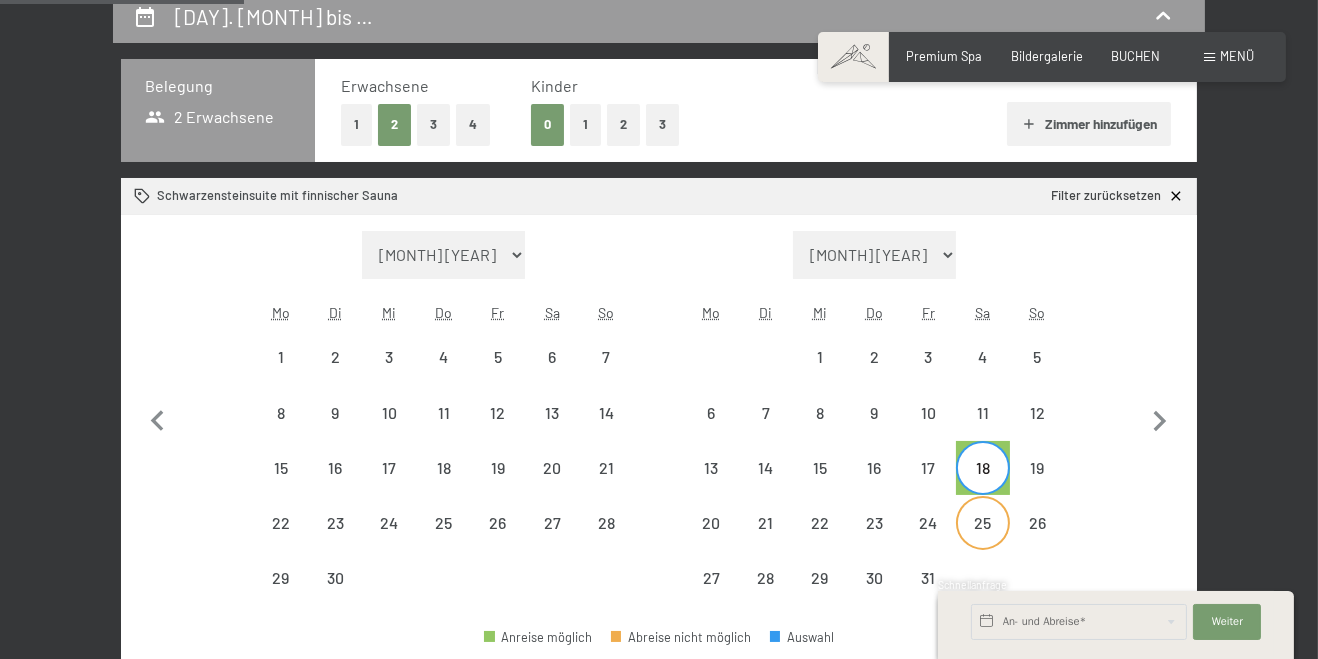 click on "25" at bounding box center [983, 540] 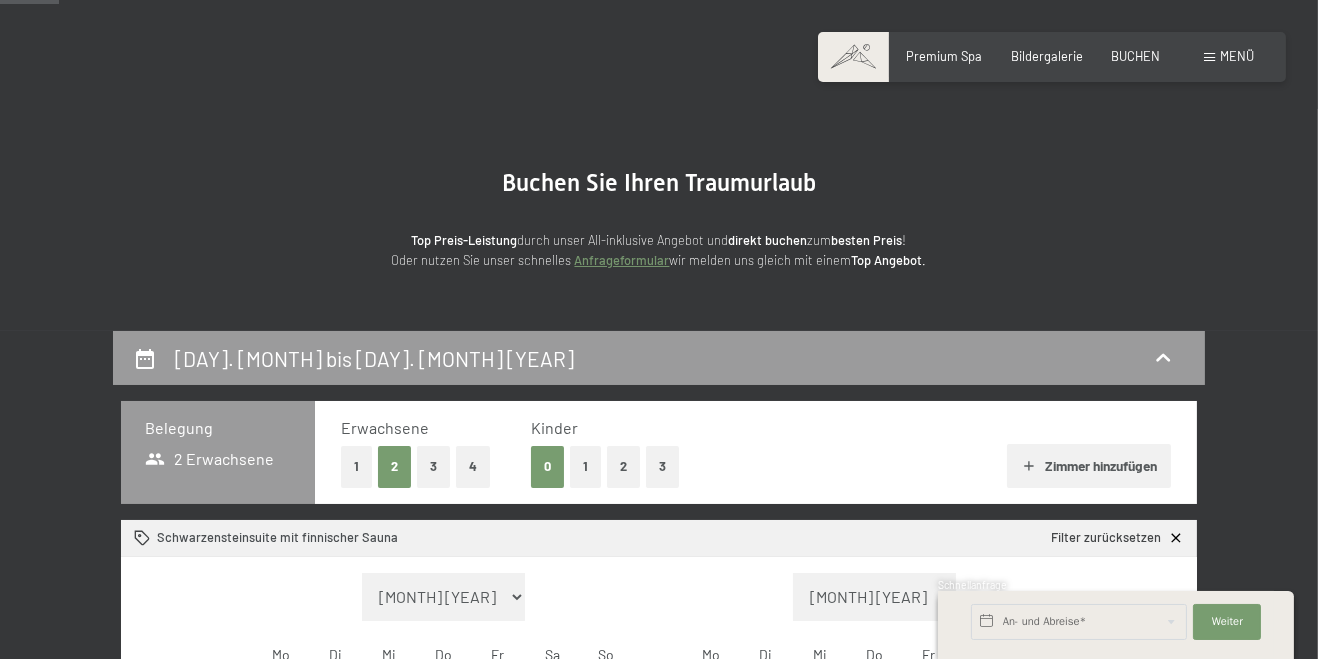 scroll, scrollTop: 0, scrollLeft: 0, axis: both 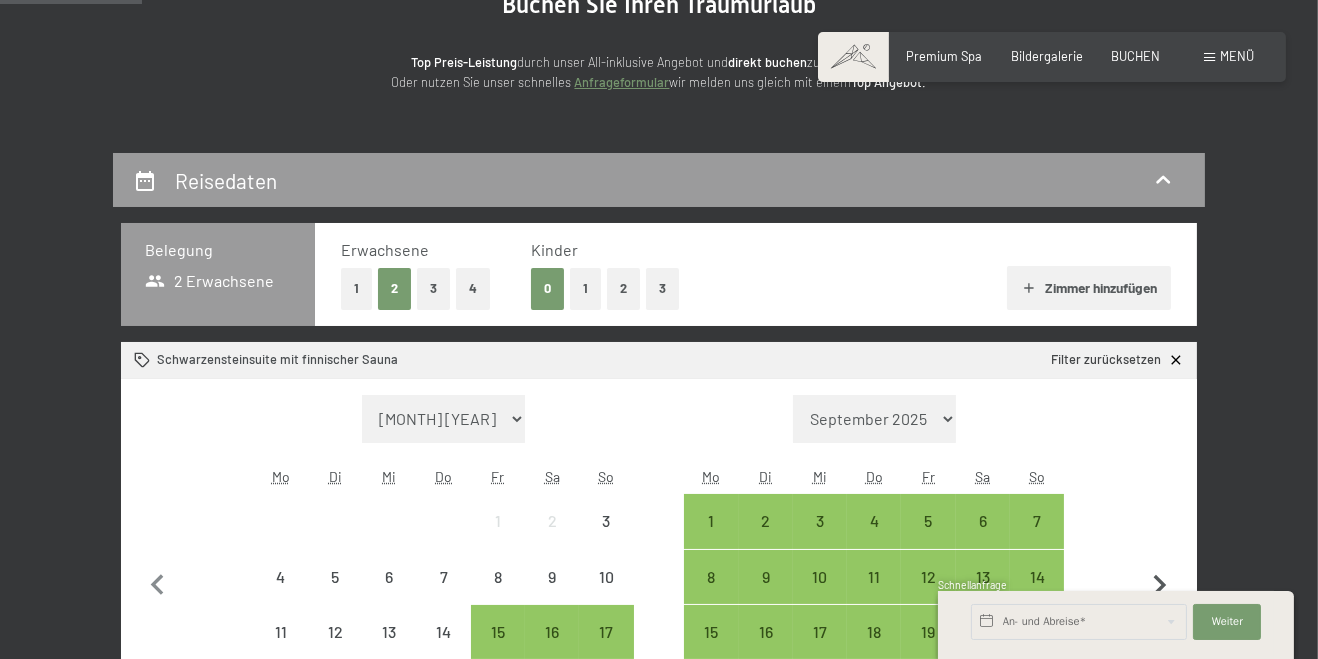 click 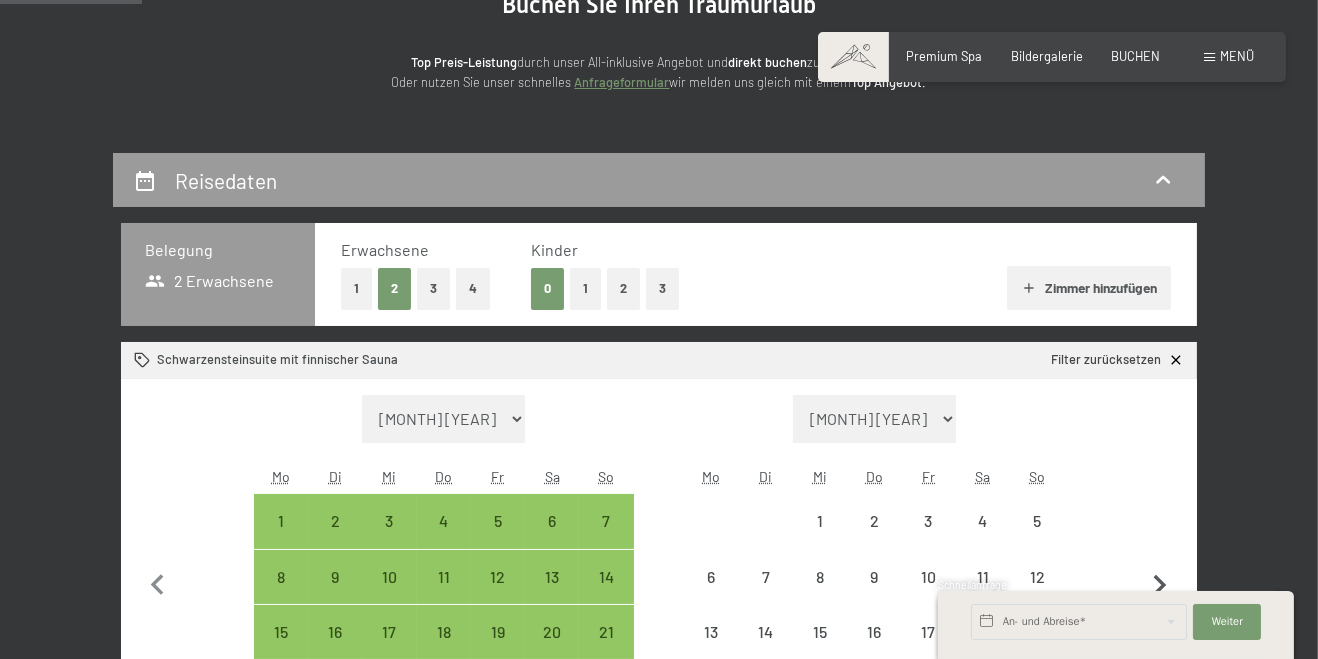 select on "[YEAR]-[MONTH]-[DAY]" 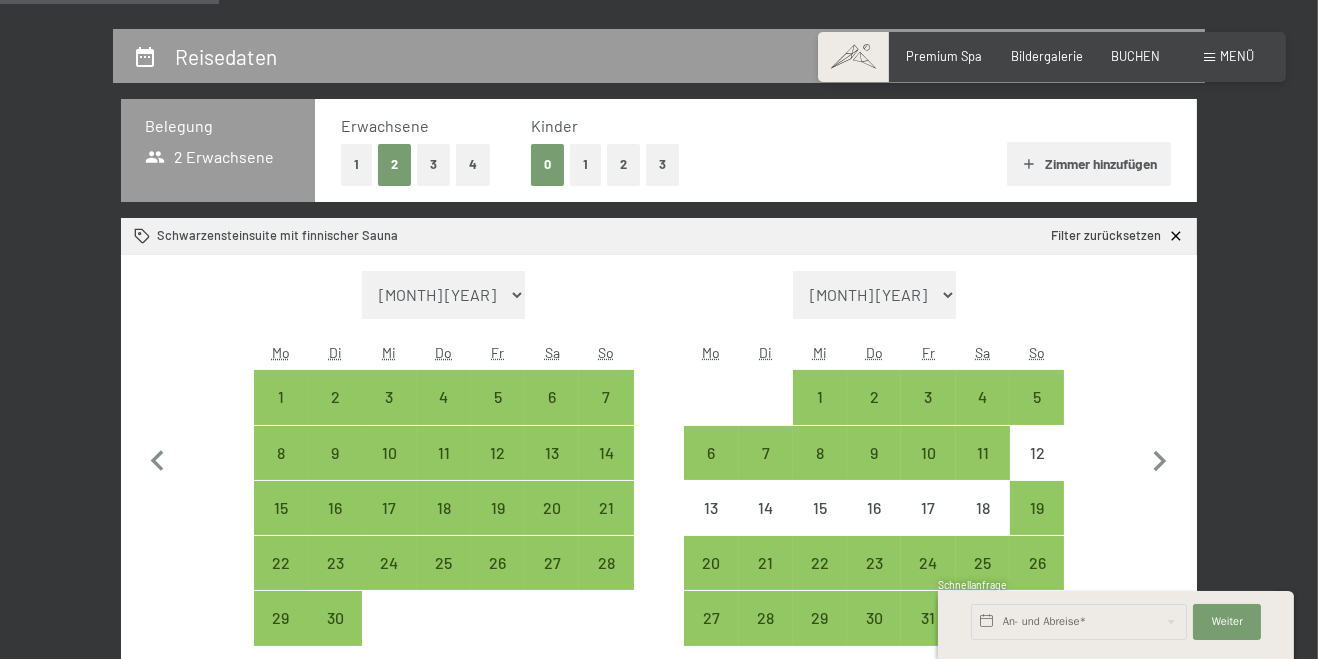 scroll, scrollTop: 0, scrollLeft: 0, axis: both 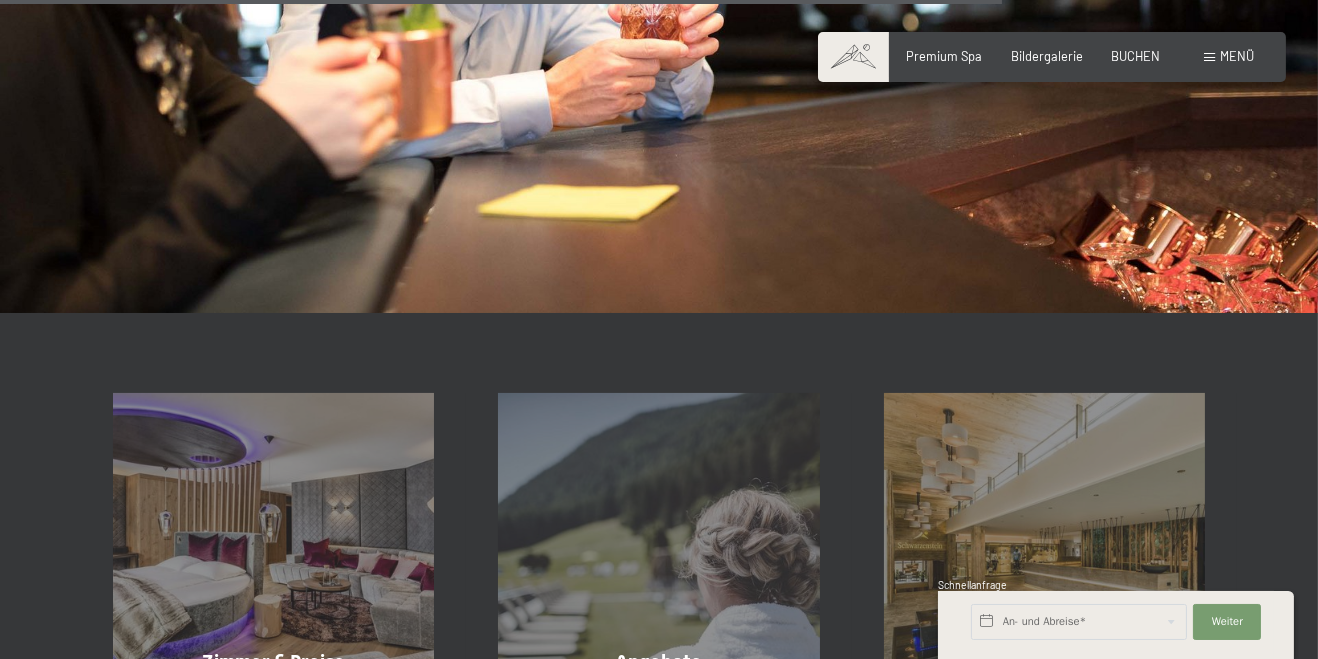 click at bounding box center [1209, 57] 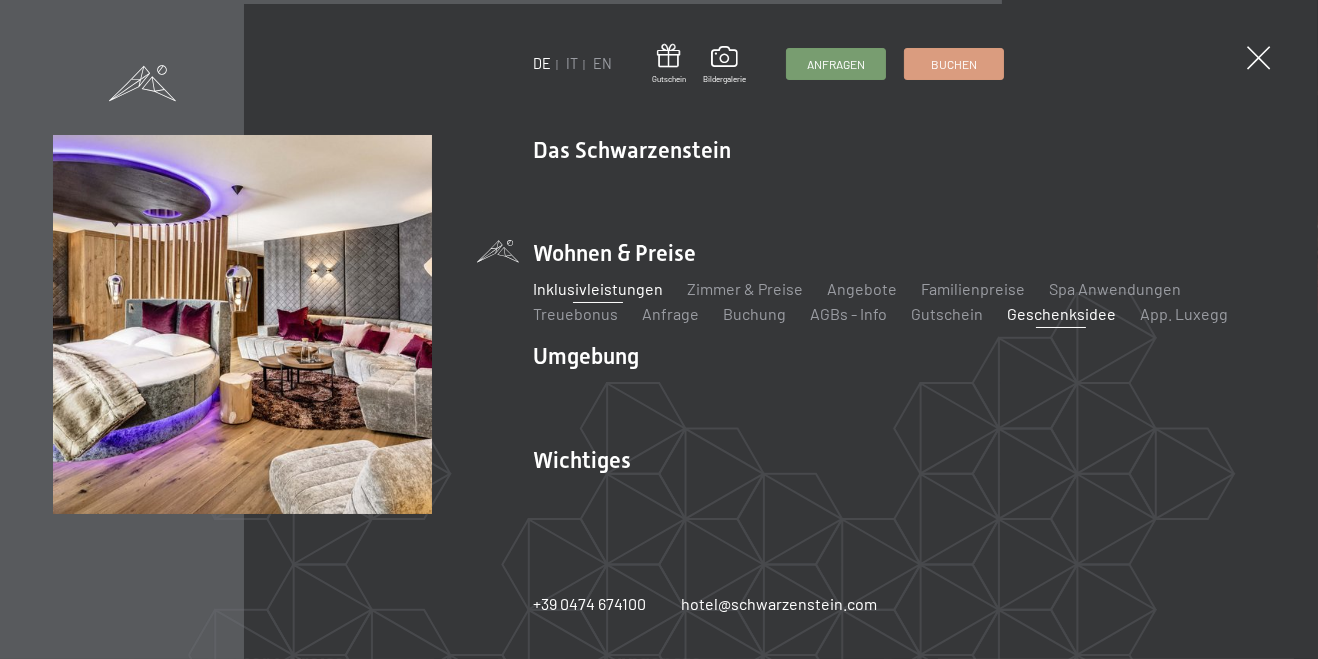 click on "Geschenksidee" at bounding box center (1061, 313) 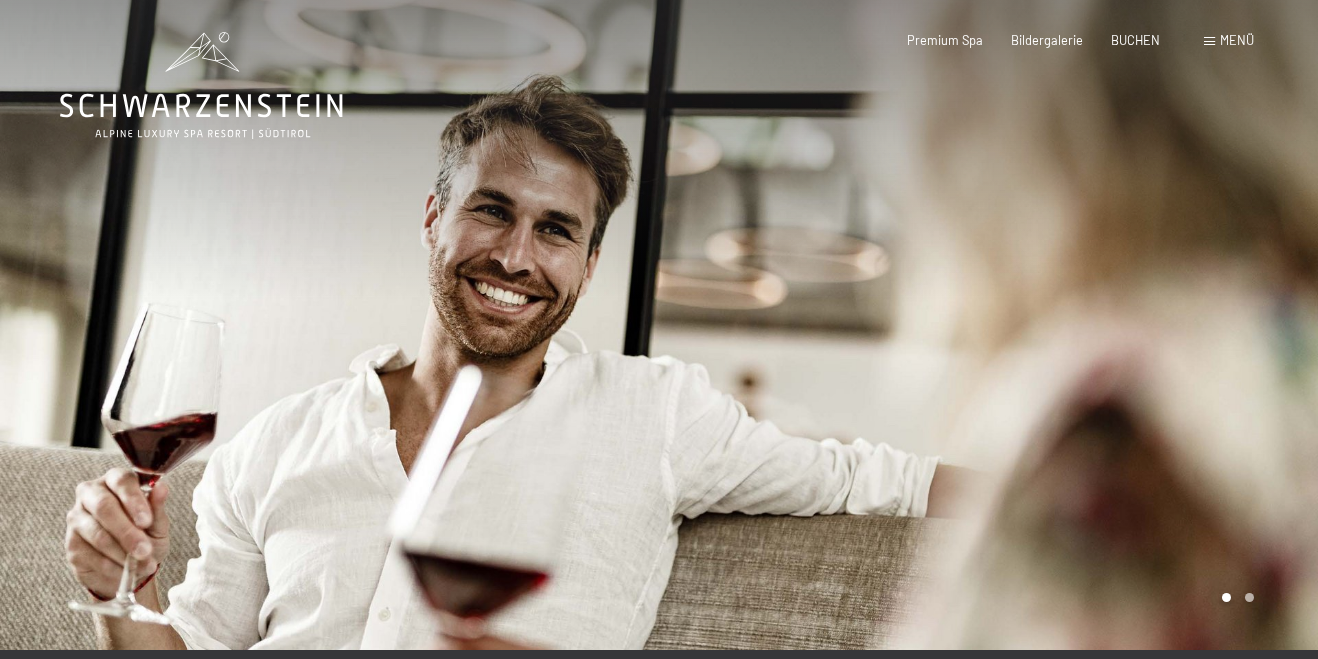 scroll, scrollTop: 0, scrollLeft: 0, axis: both 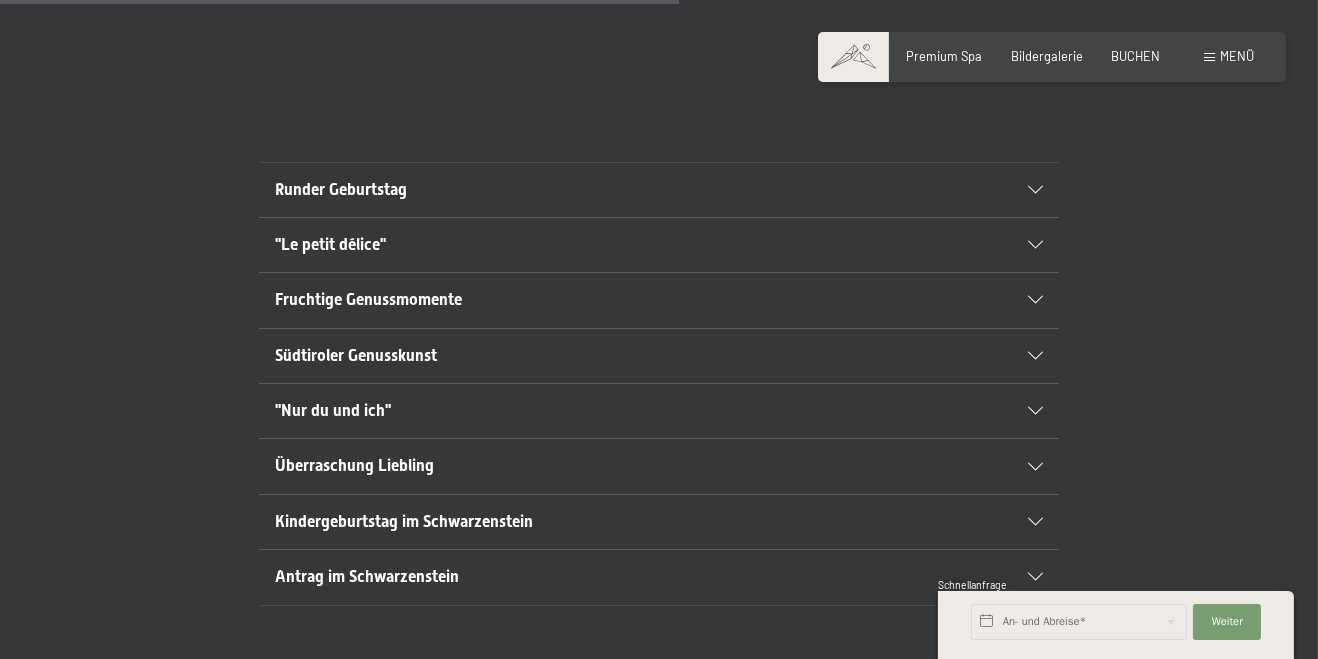 click at bounding box center [1035, 245] 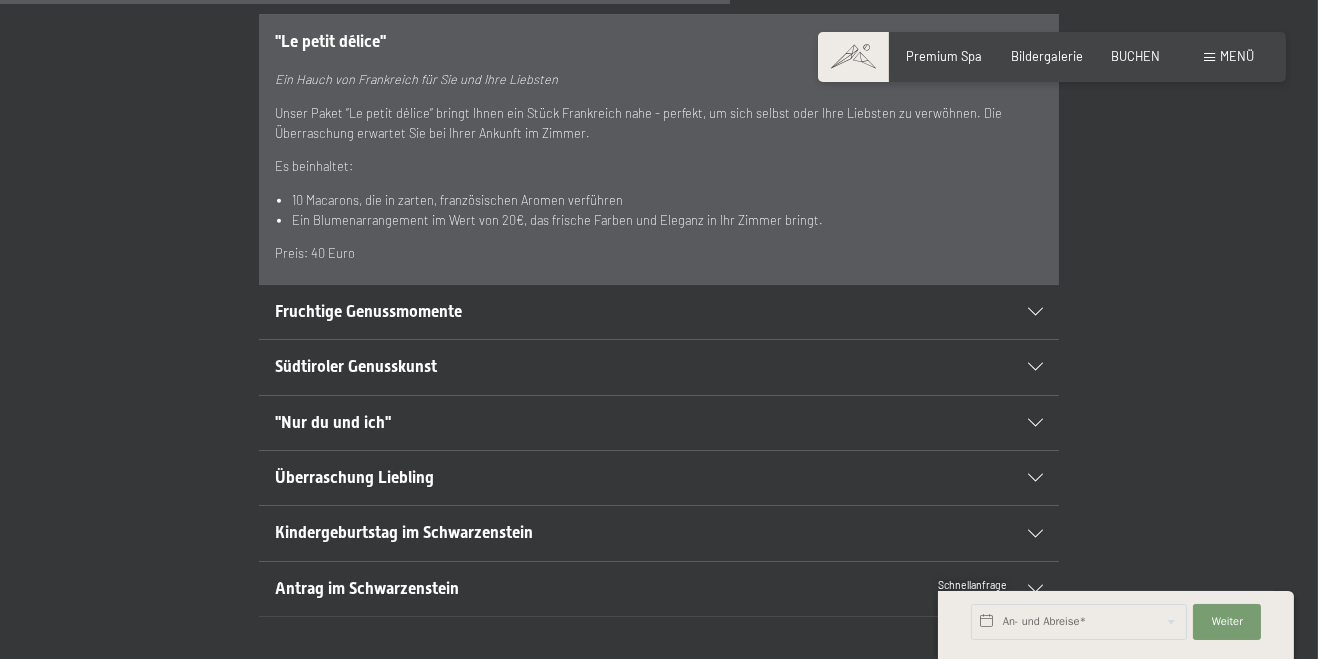 scroll, scrollTop: 1264, scrollLeft: 0, axis: vertical 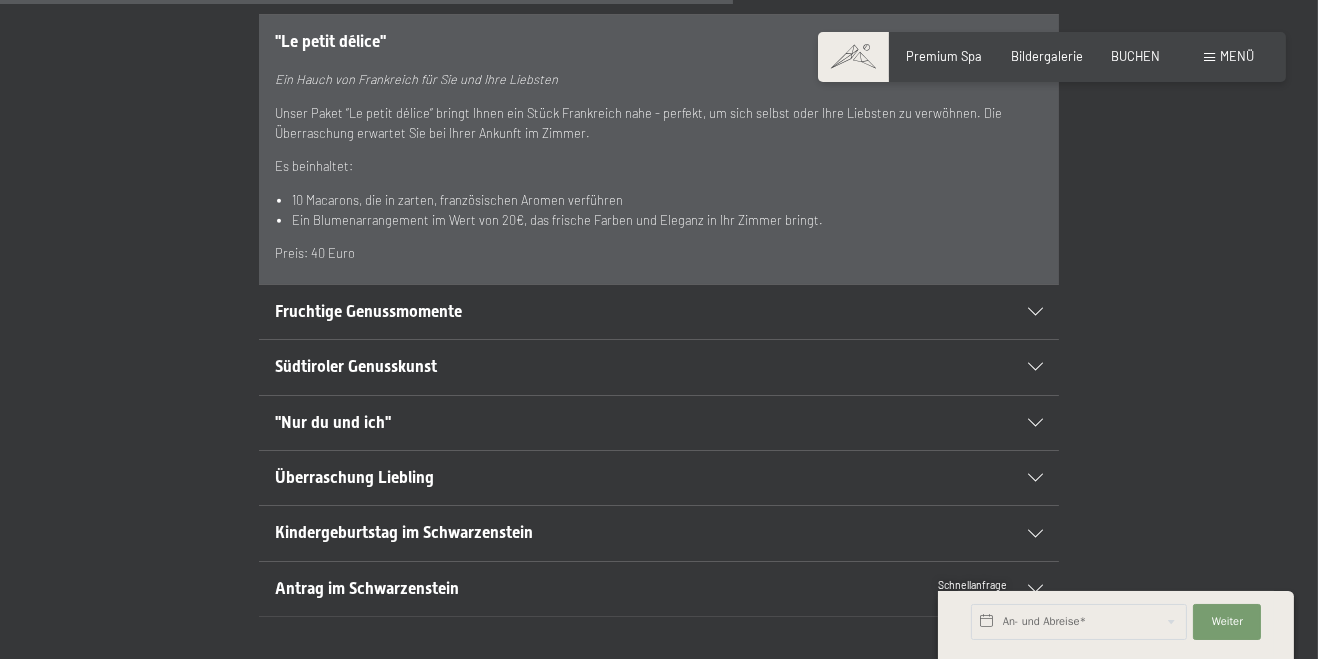 click at bounding box center [1035, 312] 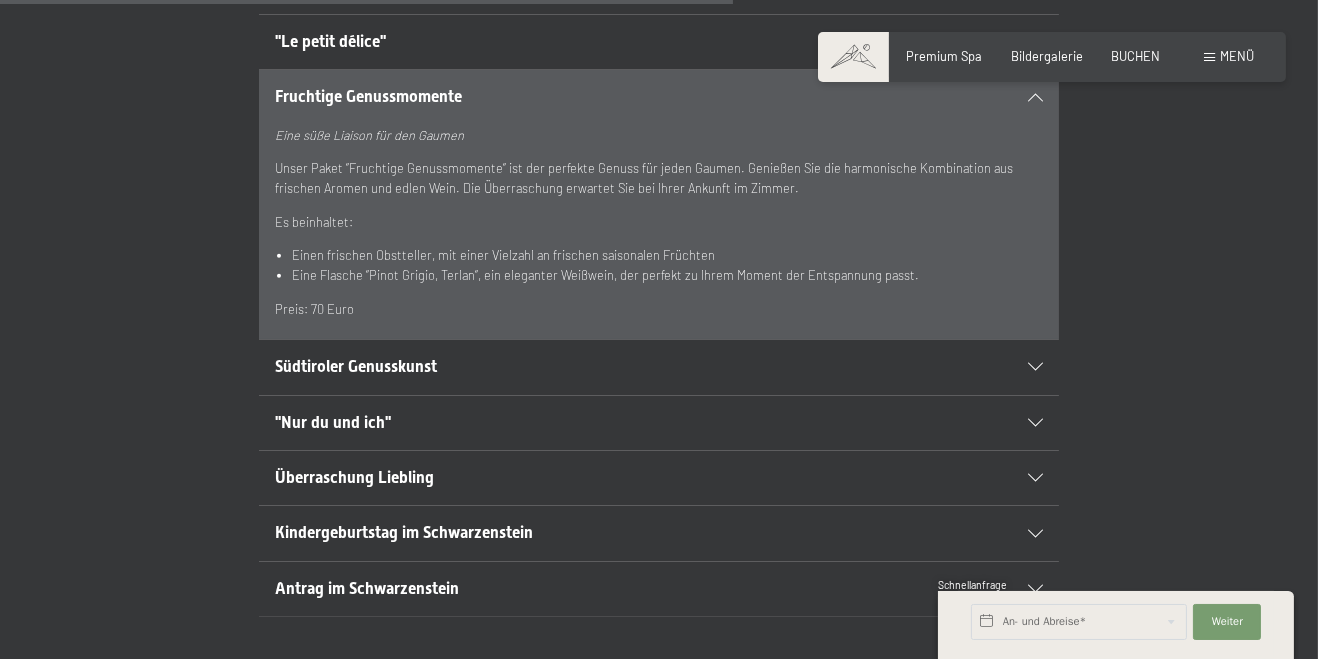 click at bounding box center (1035, 367) 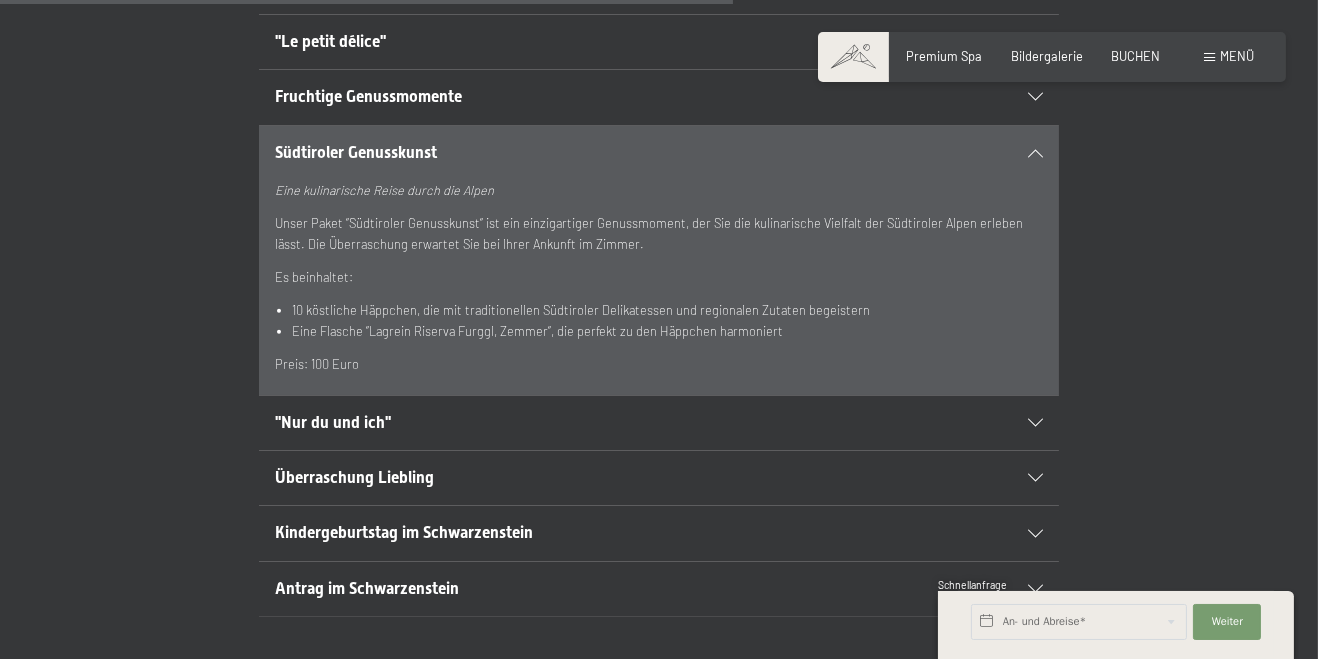 click at bounding box center (1035, 423) 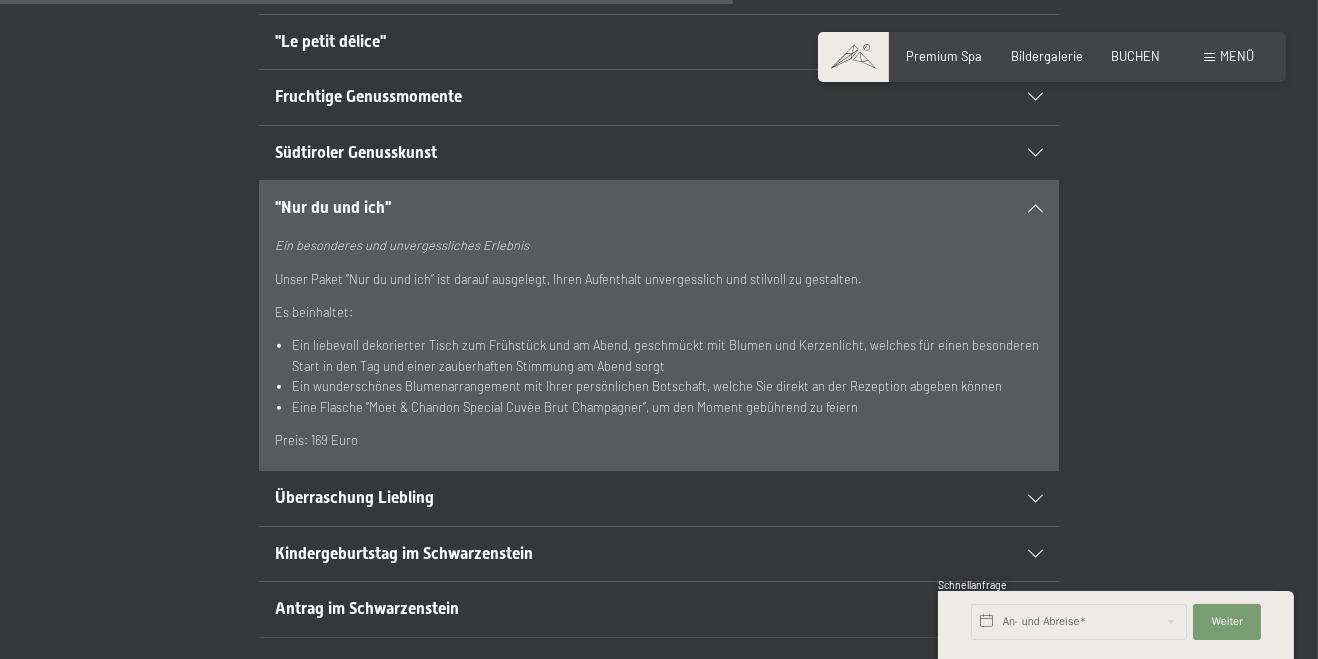 click at bounding box center [1035, 499] 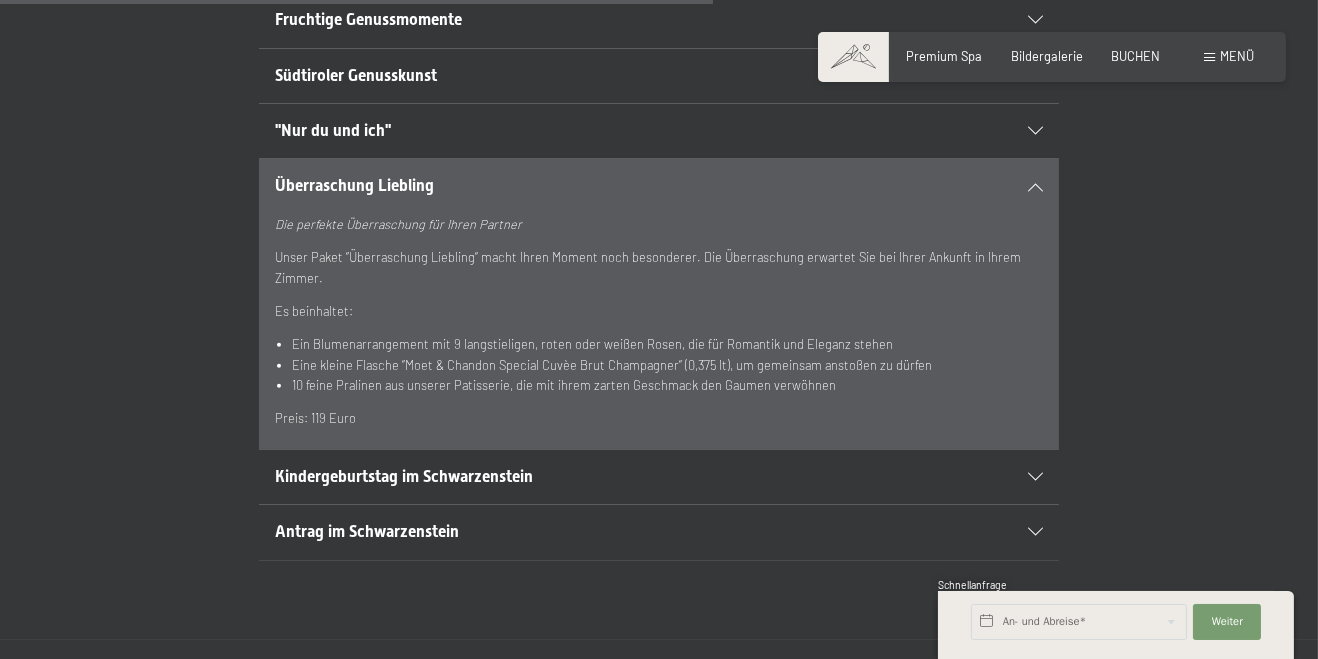 scroll, scrollTop: 1343, scrollLeft: 0, axis: vertical 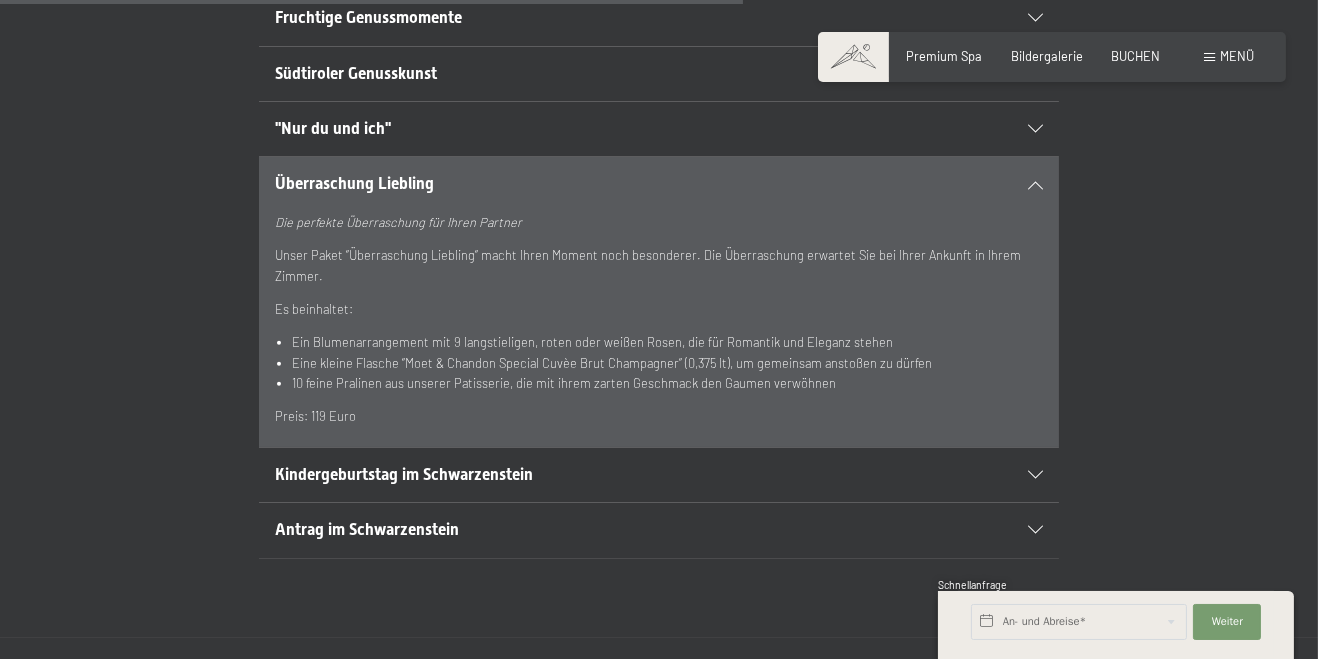 click on "Antrag im Schwarzenstein" at bounding box center [659, 530] 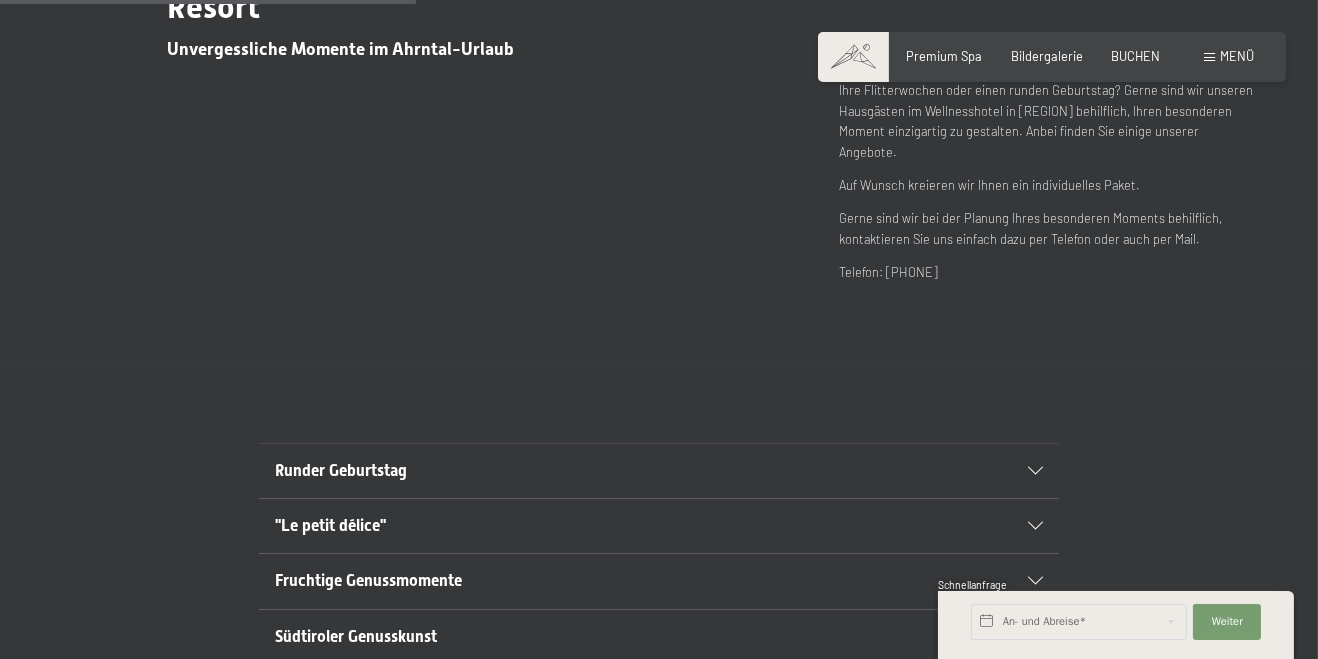 scroll, scrollTop: 795, scrollLeft: 0, axis: vertical 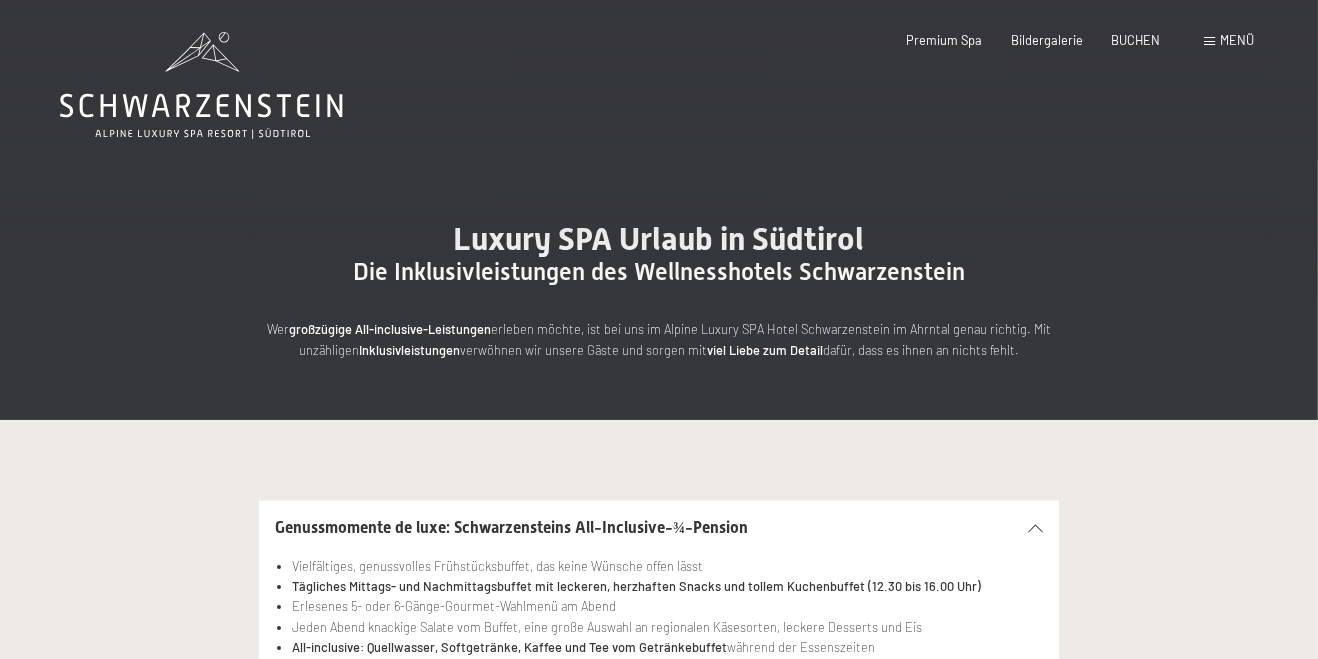click on "Buchen           Anfragen                                     Premium Spa           Bildergalerie           BUCHEN           Menü                                                                    DE         IT         EN                Gutschein             Bildergalerie               Anfragen           Buchen                    DE         IT         EN                       Das Schwarzenstein           Neuheiten im Schwarzenstein         Ihre Gastgeber         Premium Spa         Gourmet         Aktiv         Wochenprogramm         Bilder             Family         GoGreen         Belvita         Bildergalerie                     Wohnen & Preise           Inklusivleistungen         Zimmer & Preise         Liste             Angebote         Liste             Familienpreise         Spa Anwendungen         Treuebonus         Anfrage         Buchung         AGBs - Info         Gutschein         Geschenksidee         App. Luxegg                     Umgebung" at bounding box center [1052, 41] 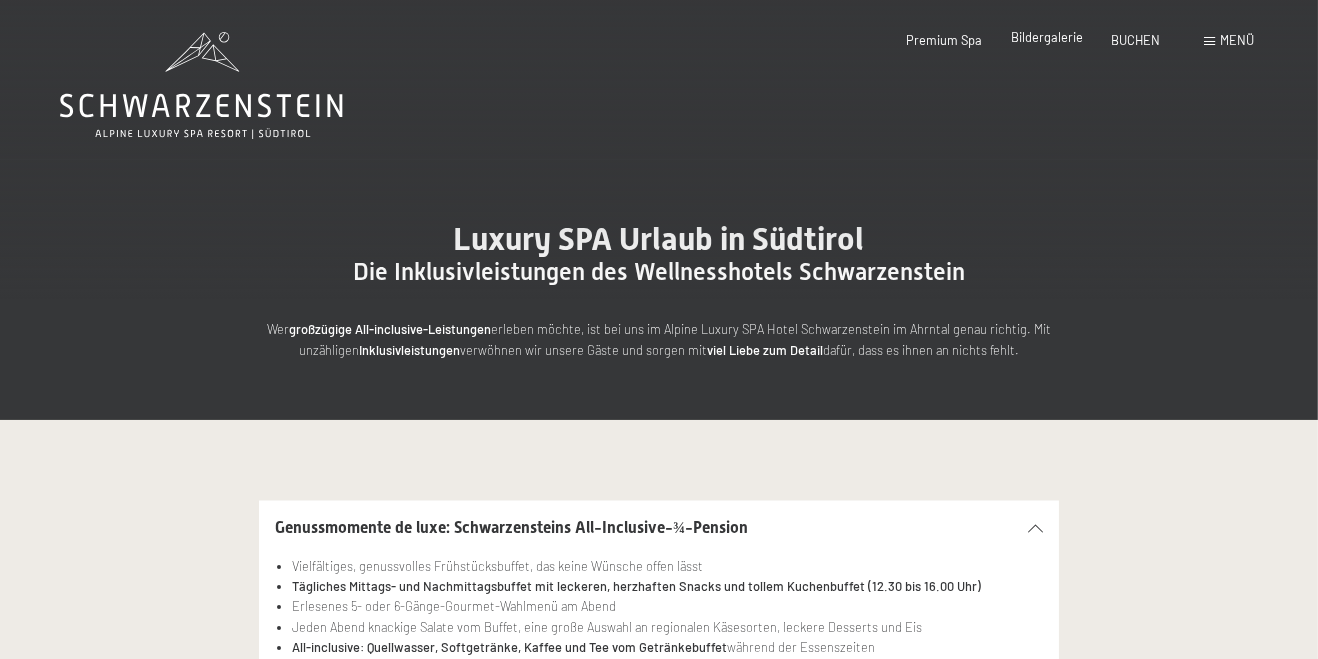 click on "Premium Spa           Bildergalerie           BUCHEN" at bounding box center (1019, 41) 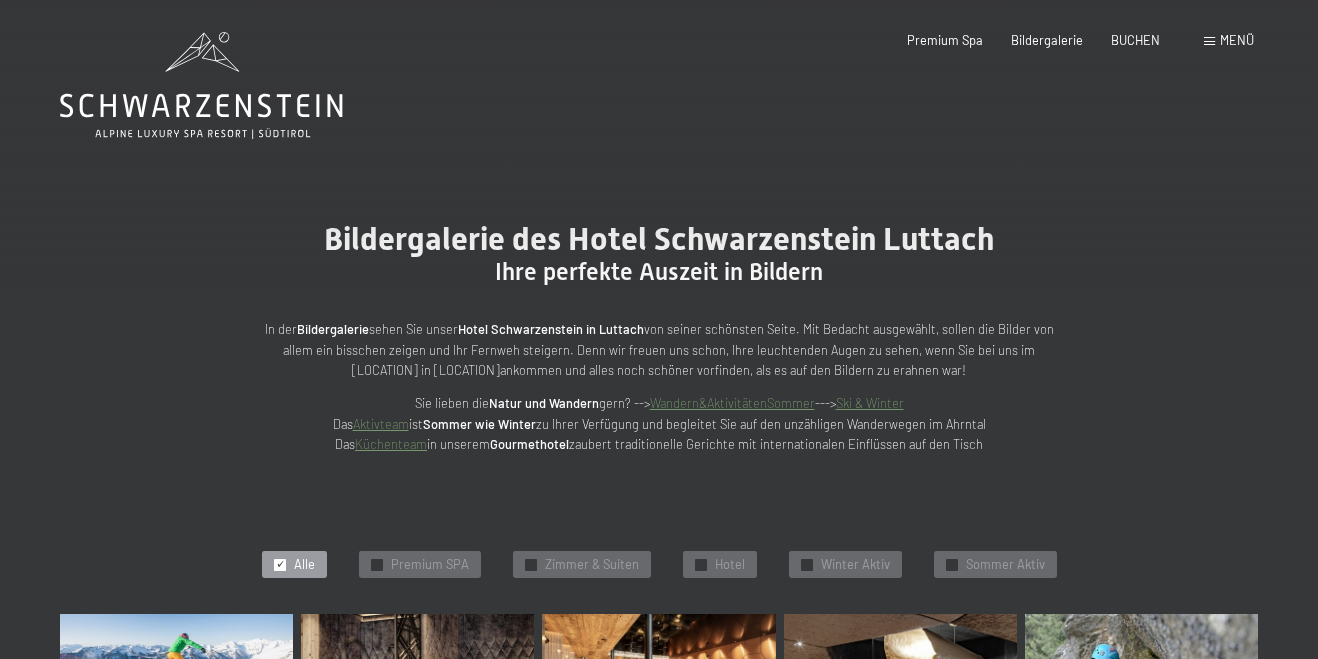 scroll, scrollTop: 0, scrollLeft: 0, axis: both 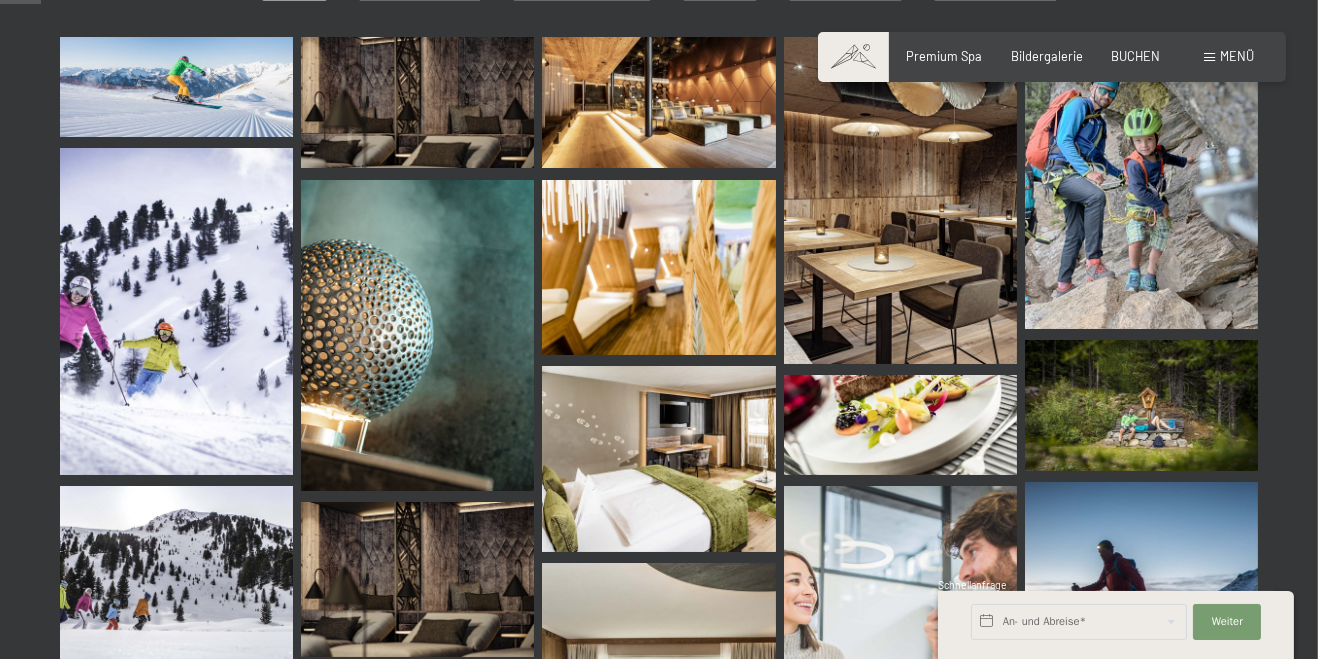 click at bounding box center (417, 335) 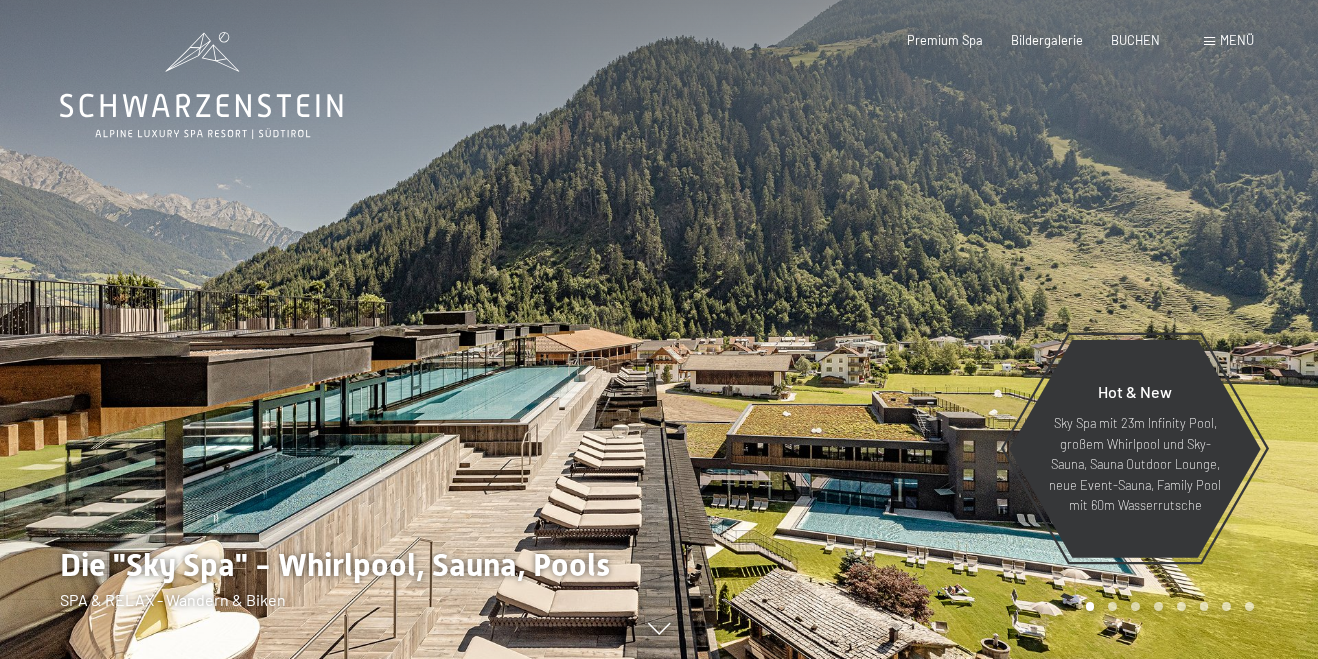 scroll, scrollTop: 0, scrollLeft: 0, axis: both 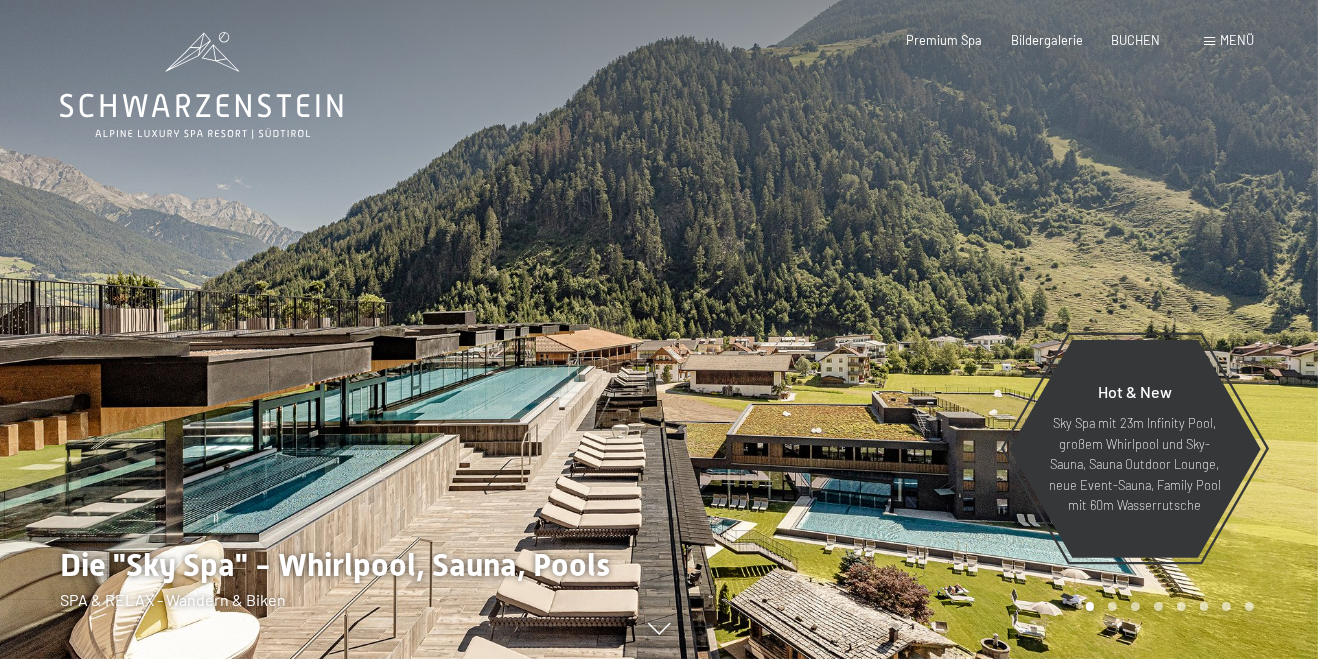 click on "Buchen           Anfragen                                     Premium Spa           Bildergalerie           BUCHEN           Menü                                                                    DE         IT         EN                Gutschein             Bildergalerie               Anfragen           Buchen                    DE         IT         EN                       Das Schwarzenstein           Neuheiten im Schwarzenstein         Ihre Gastgeber         Premium Spa         Gourmet         Aktiv         Wochenprogramm         Bilder             Family         GoGreen         Belvita         Bildergalerie                     Wohnen & Preise           Inklusivleistungen         Zimmer & Preise         Liste             Angebote         Liste             Familienpreise         Spa Anwendungen         Treuebonus         Anfrage         Buchung         AGBs - Info         Gutschein         Geschenksidee         App. Luxegg                     Umgebung" at bounding box center [1052, 41] 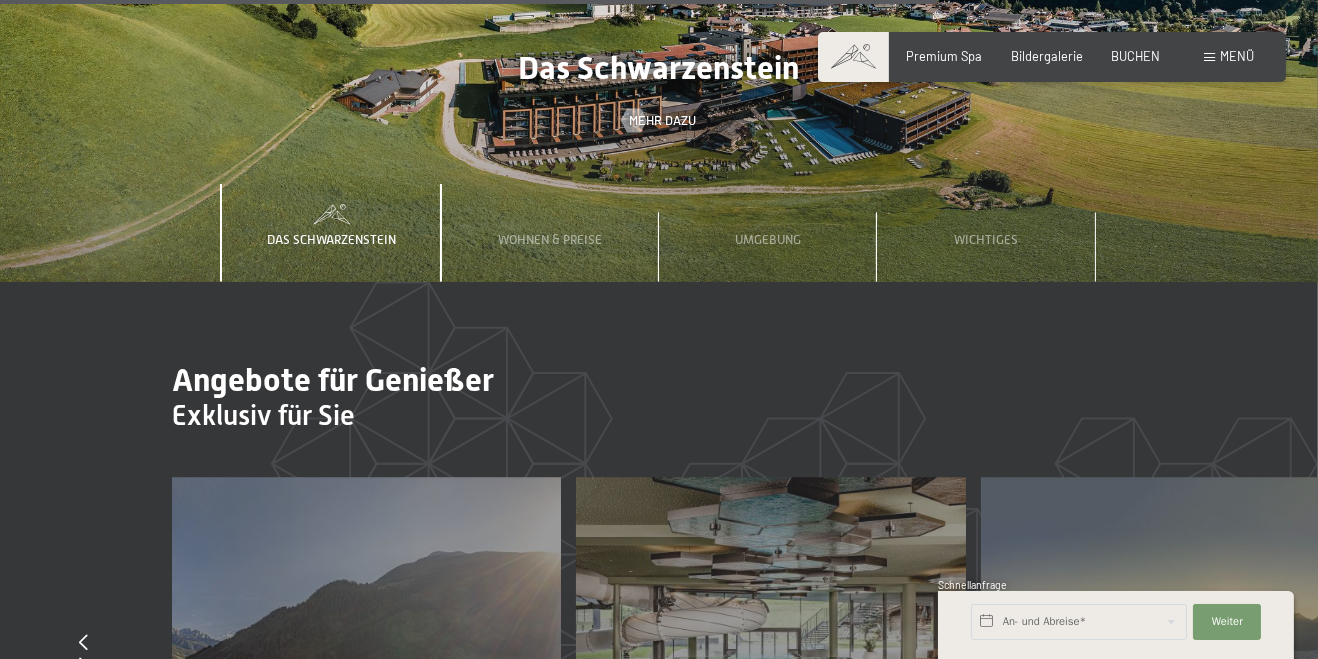 scroll, scrollTop: 5366, scrollLeft: 0, axis: vertical 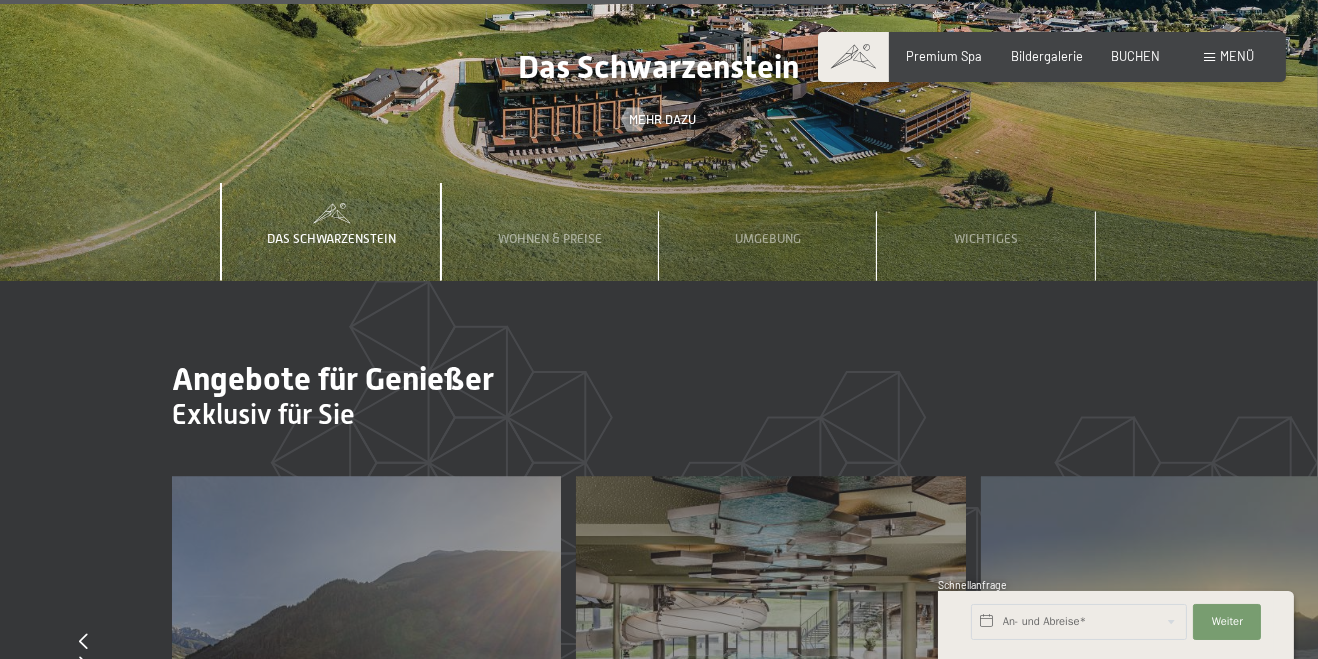 click on "Angebote für Genießer       Exklusiv für Sie       slide  4 to 6   of 14                    [DATE]–[DATE]         [DATE]–[DATE]          Silvesterparty im Schwarzenstein - Unvergesslich                 Details und Termine                              [DATE]–[DATE]         [DATE]–[DATE]          Skisafari: Sellaronda Dolomiten                 Details und Termine                              [DATE]–[DATE]         [DATE]–[DATE]          Freunde- & Stammgästewoche                 Details und Termine                                [DATE]–[DATE]       [DATE]–[DATE]         [DATE]–[DATE]          Wochenangebot - Top Angebot                 Details und Termine                                [DATE]–[DATE]       [DATE]–[DATE]       [DATE]–[DATE]       [DATE]–[DATE]       [DATE]–[DATE]         [DATE]–[DATE]          Teens Week - 80% Rabatt für Ihr Kind                 Details und Termine" at bounding box center (659, 632) 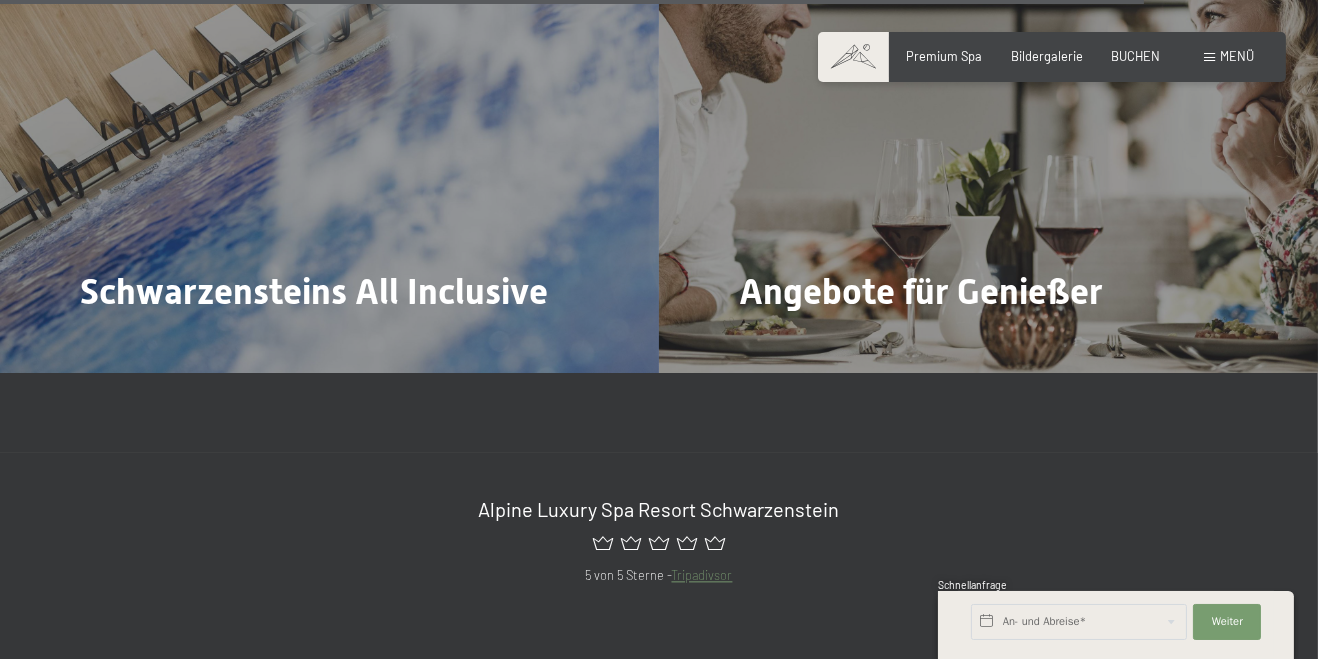 scroll, scrollTop: 6552, scrollLeft: 0, axis: vertical 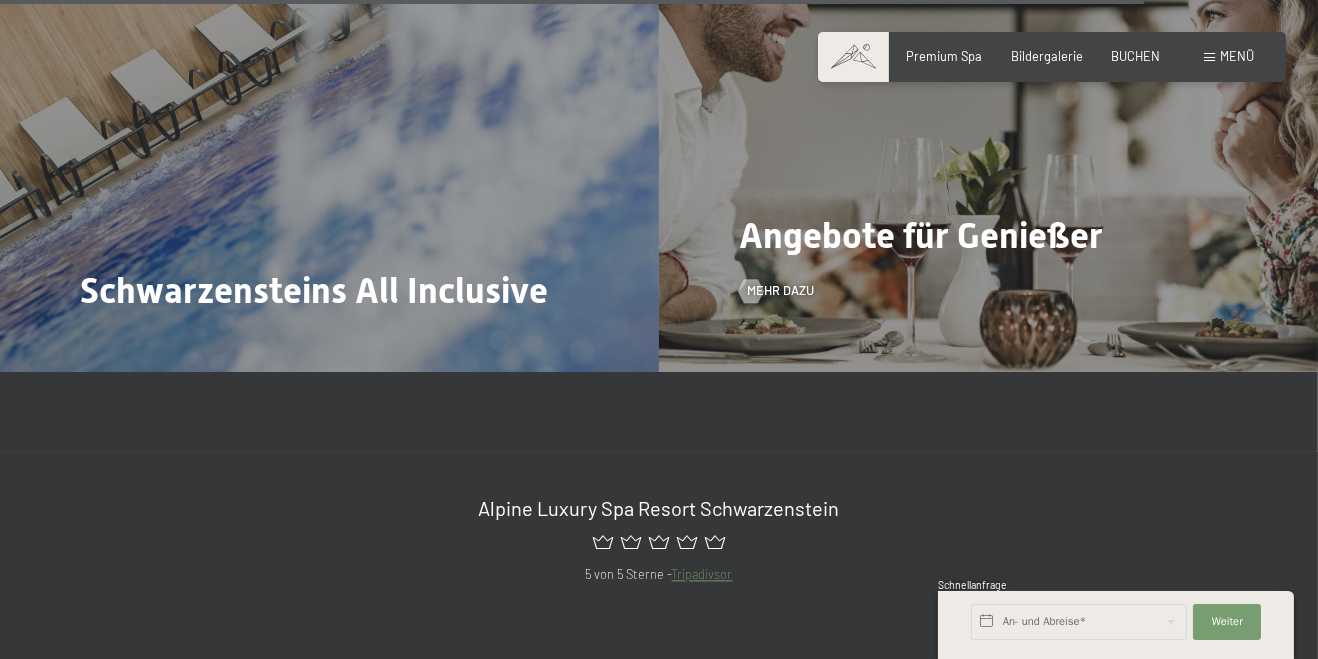 click on "Angebote für Genießer" at bounding box center (921, 236) 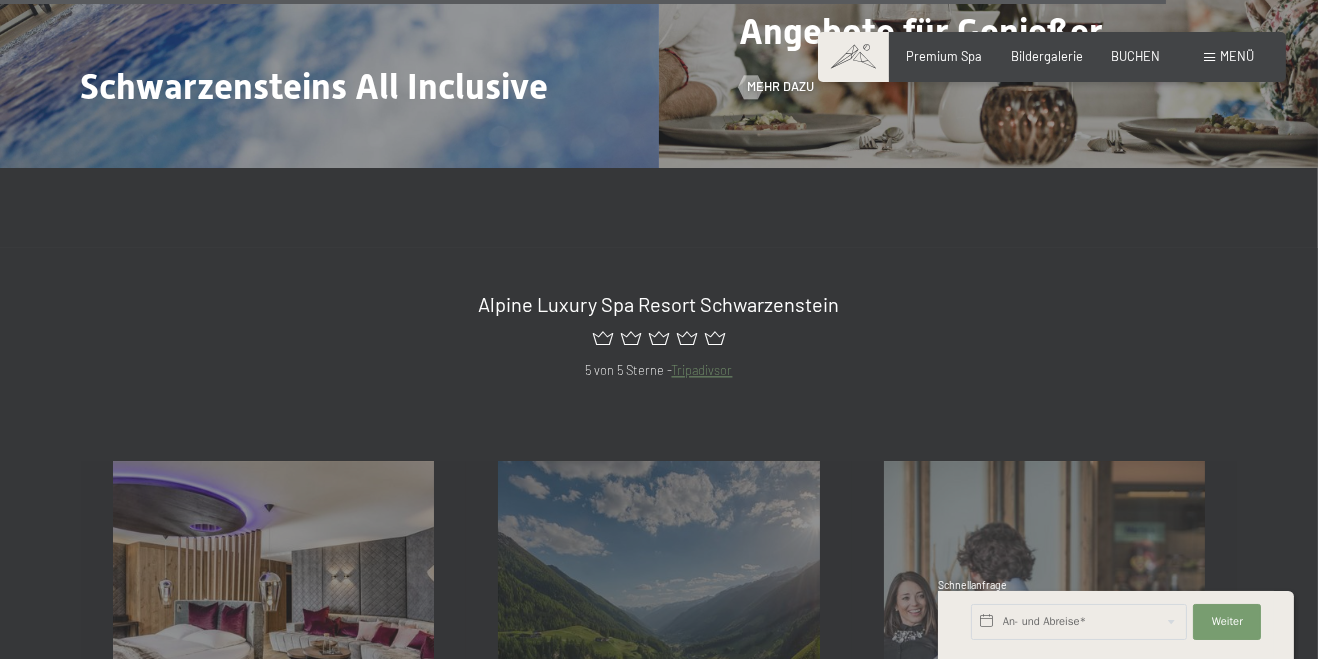 scroll, scrollTop: 6757, scrollLeft: 0, axis: vertical 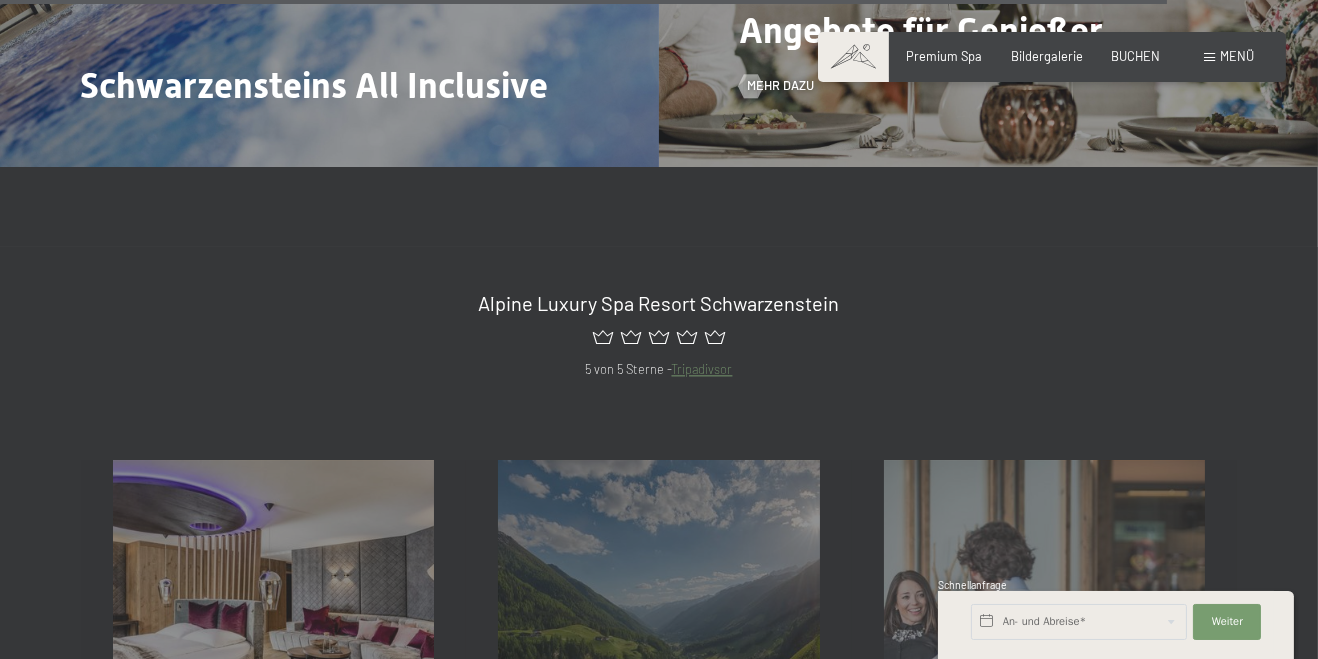 click on "Angebote für Genießer" at bounding box center [921, 31] 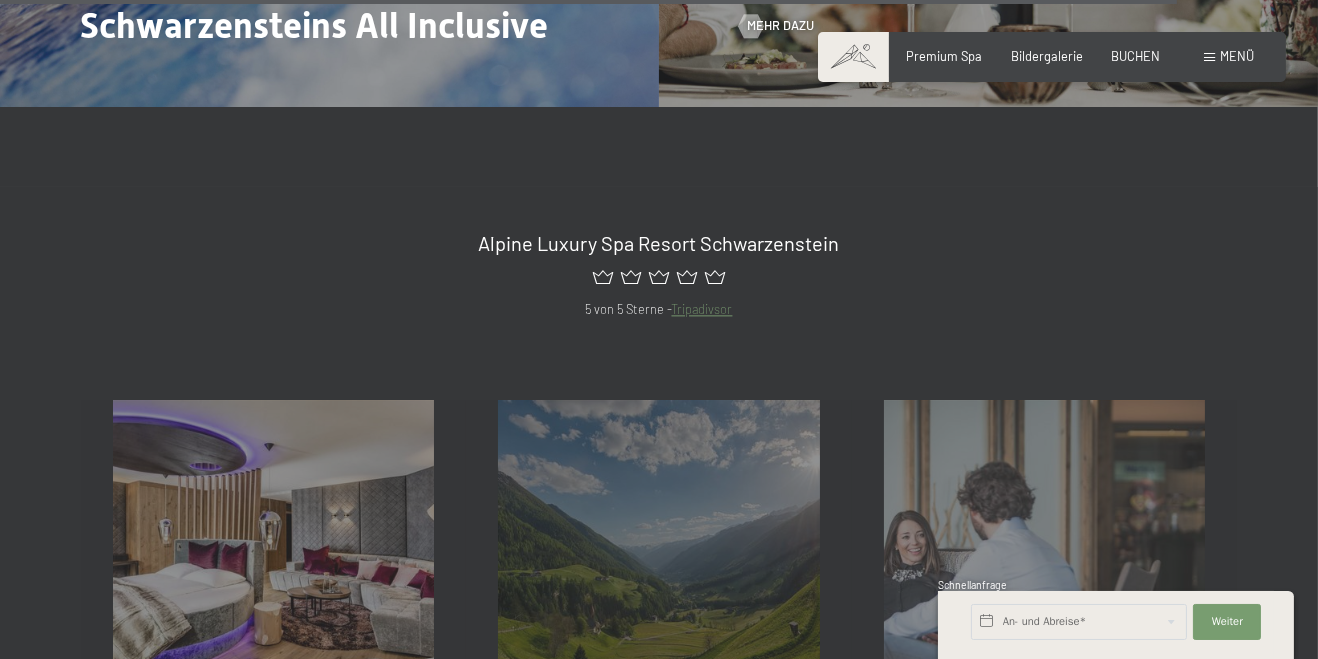 scroll, scrollTop: 6819, scrollLeft: 0, axis: vertical 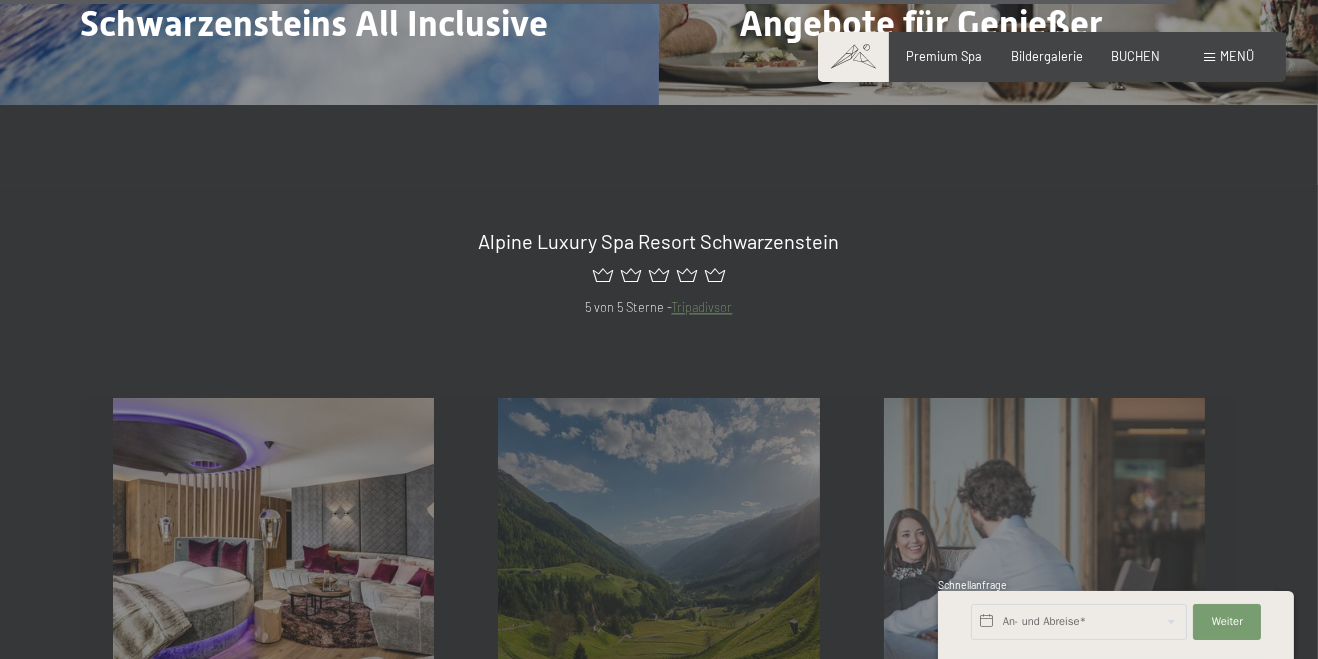 click on "Mehr dazu" at bounding box center (780, 79) 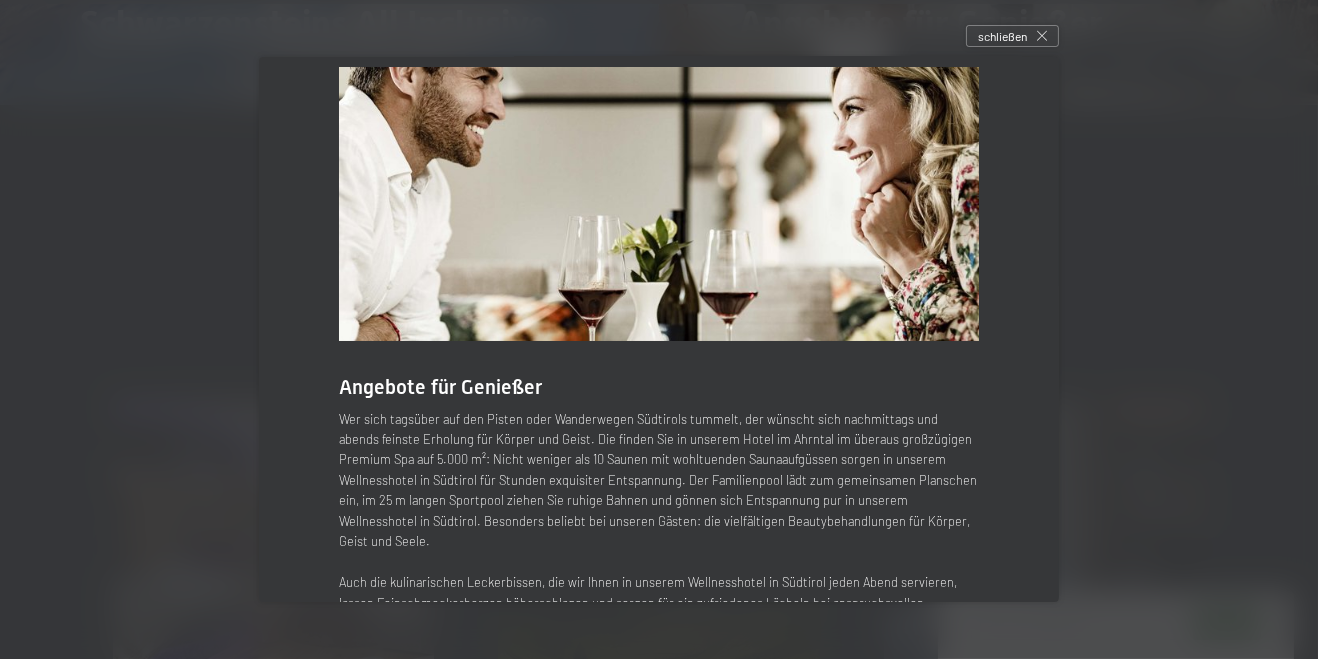 scroll, scrollTop: 131, scrollLeft: 0, axis: vertical 